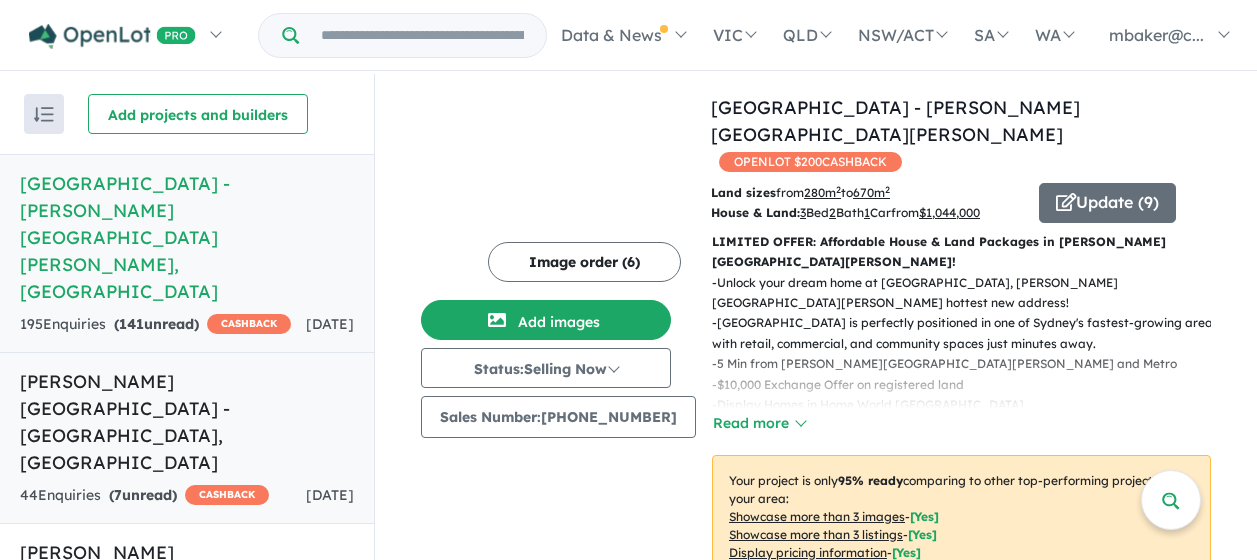 scroll, scrollTop: 0, scrollLeft: 0, axis: both 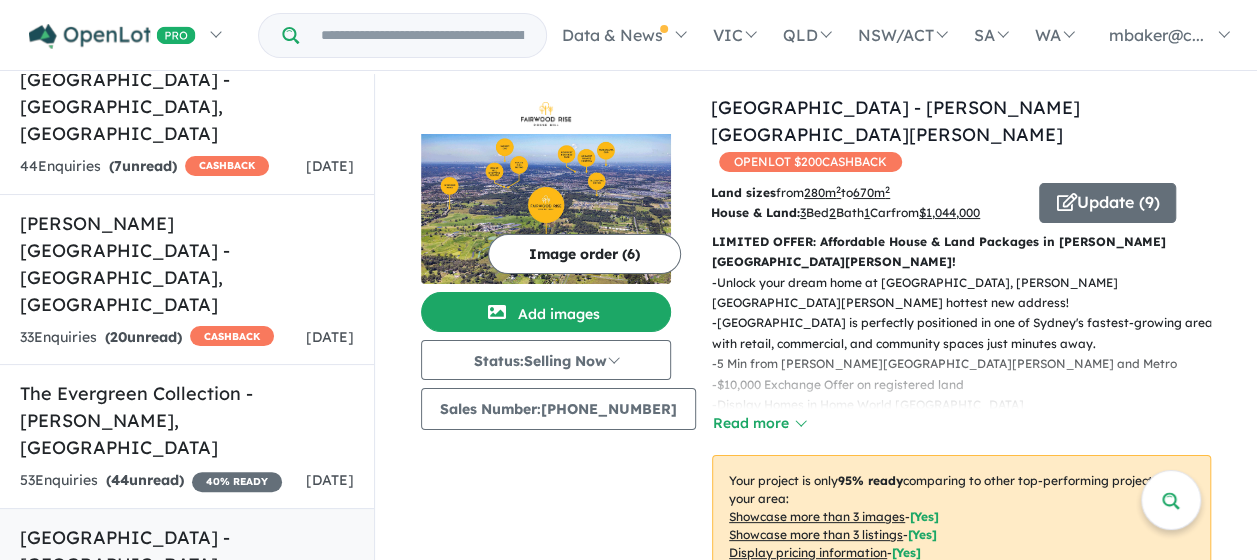 click on "Ridgehaven Estate - [GEOGRAPHIC_DATA]  , [GEOGRAPHIC_DATA] 41  Enquir ies ( 0  unread) CASHBACK [DATE]" at bounding box center [187, 580] 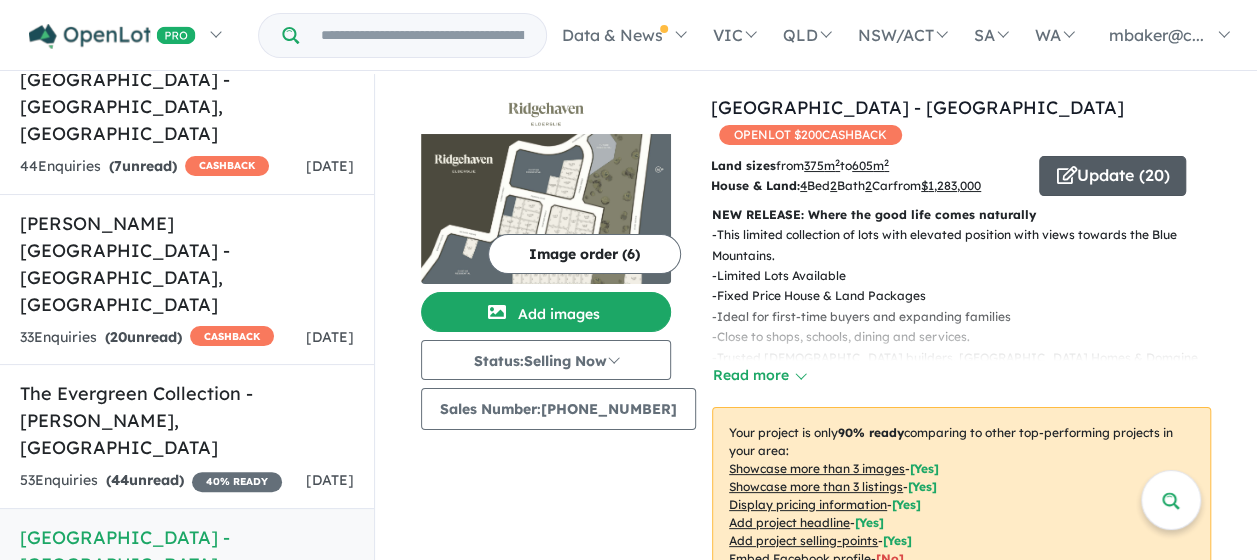 click on "Update ( 20 )" at bounding box center [1112, 176] 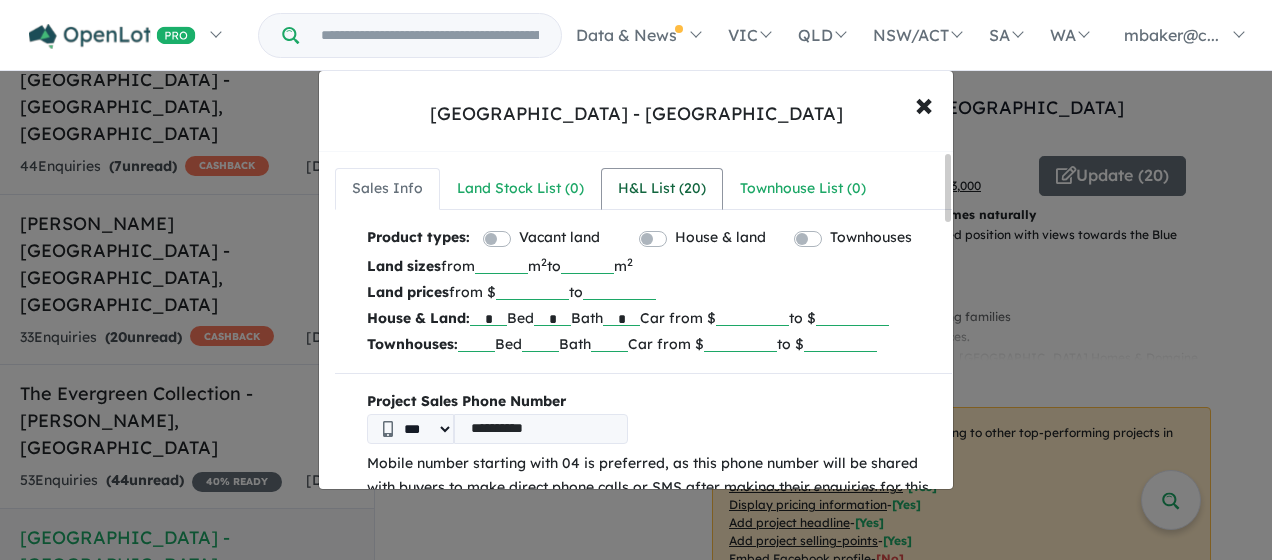 click on "H&L List ( 20 )" at bounding box center (662, 189) 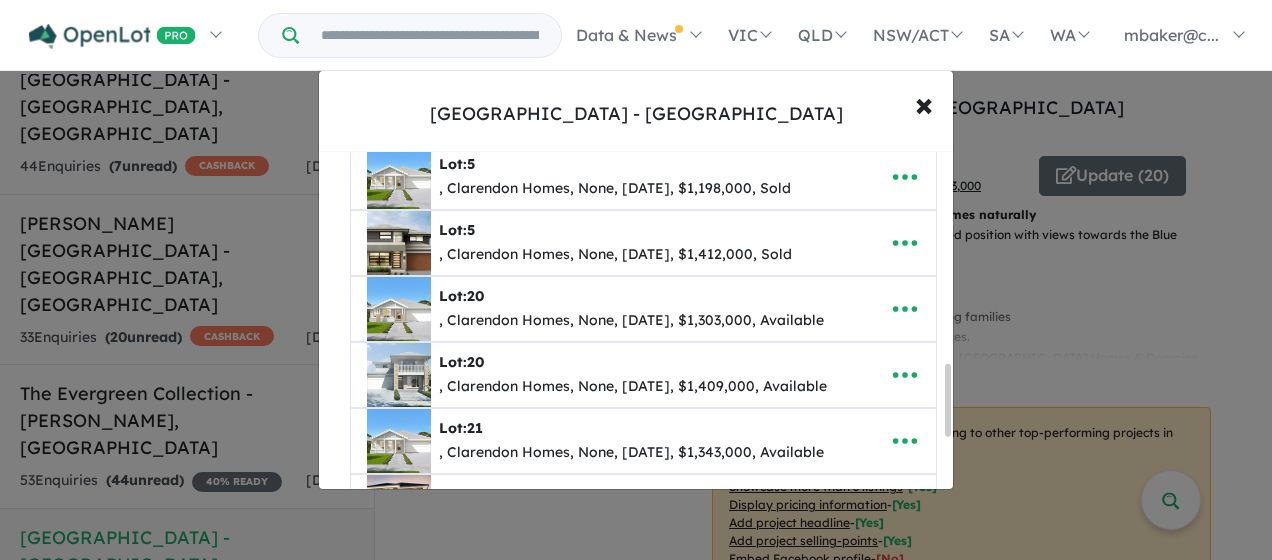 scroll, scrollTop: 1007, scrollLeft: 0, axis: vertical 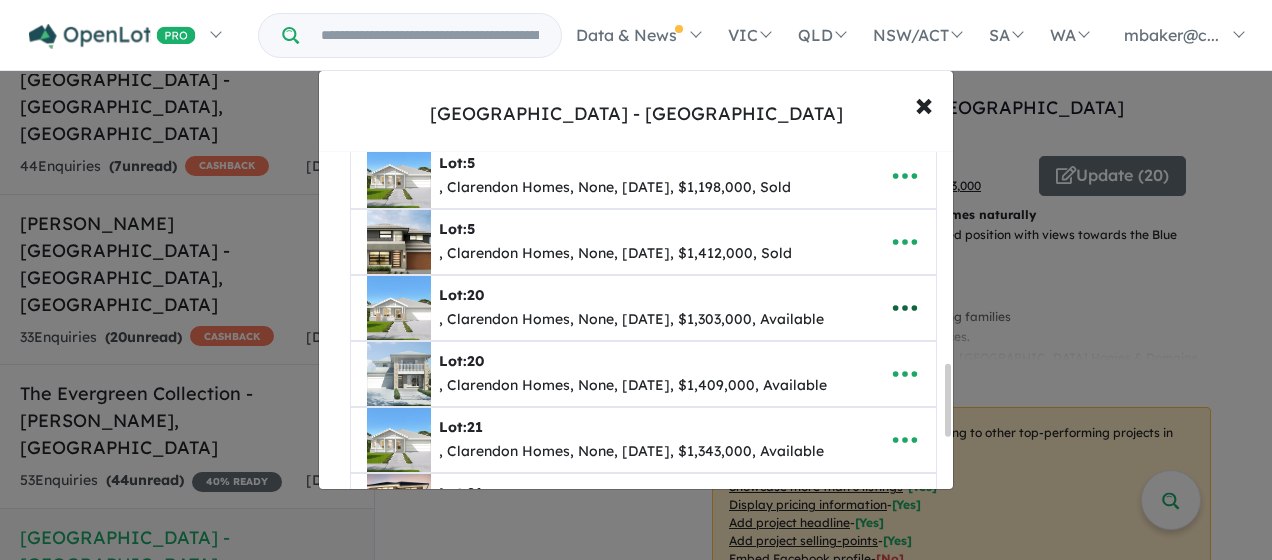 click 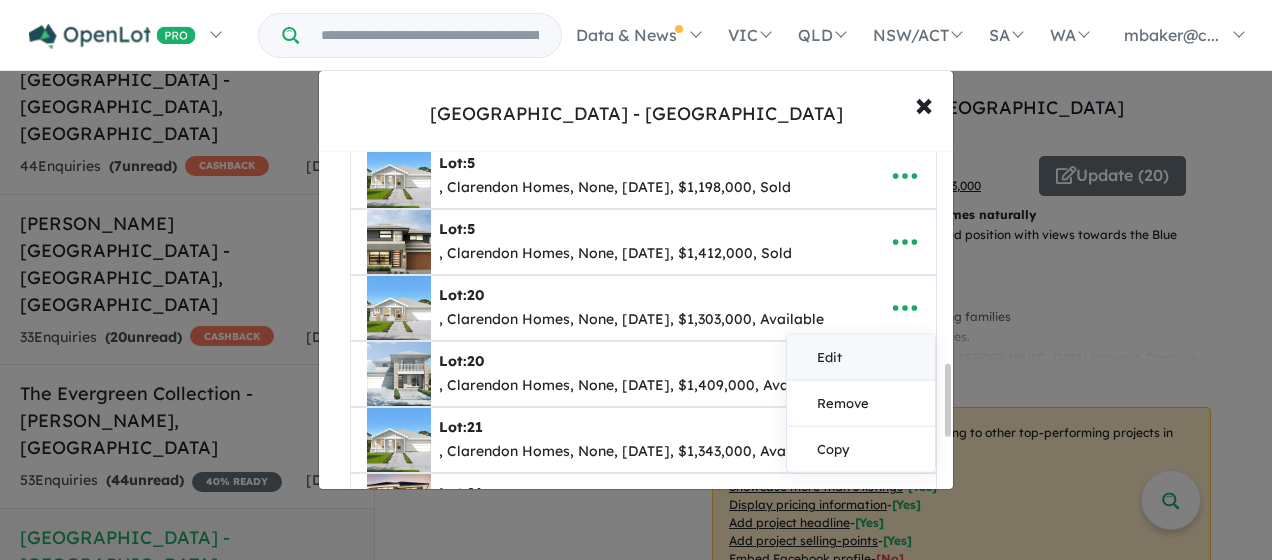 click on "Edit" at bounding box center (861, 357) 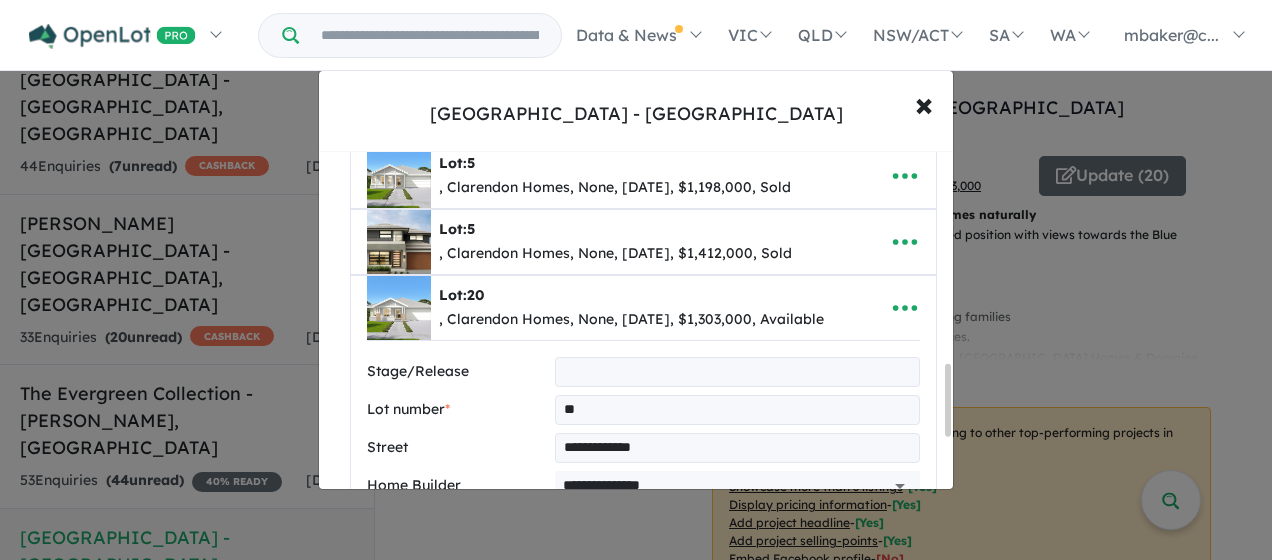 click on "**********" at bounding box center [643, 582] 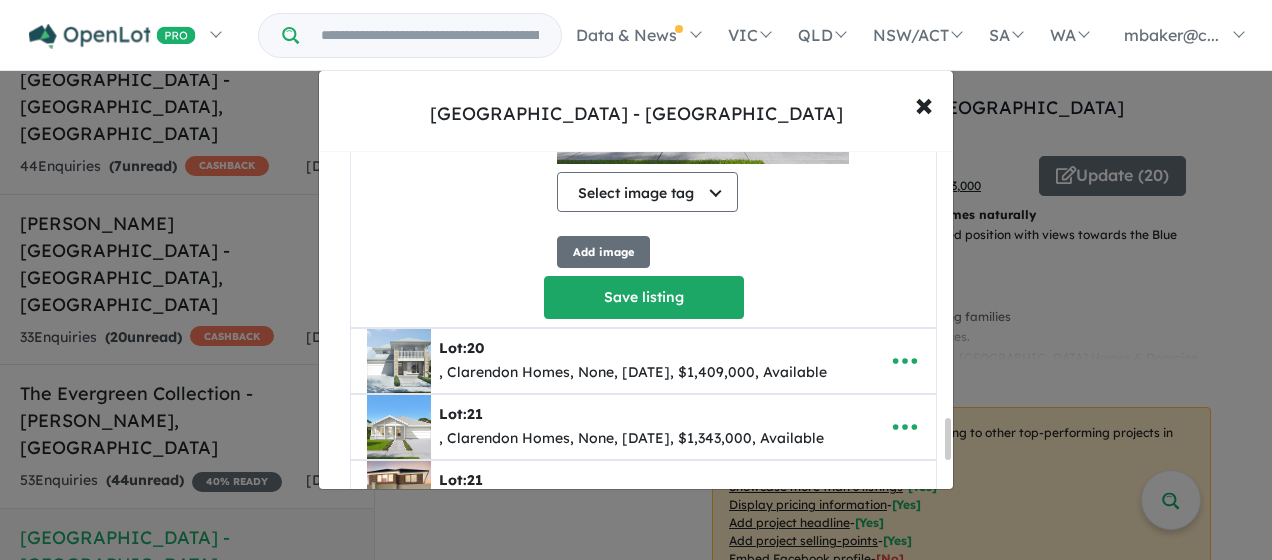 scroll, scrollTop: 2236, scrollLeft: 0, axis: vertical 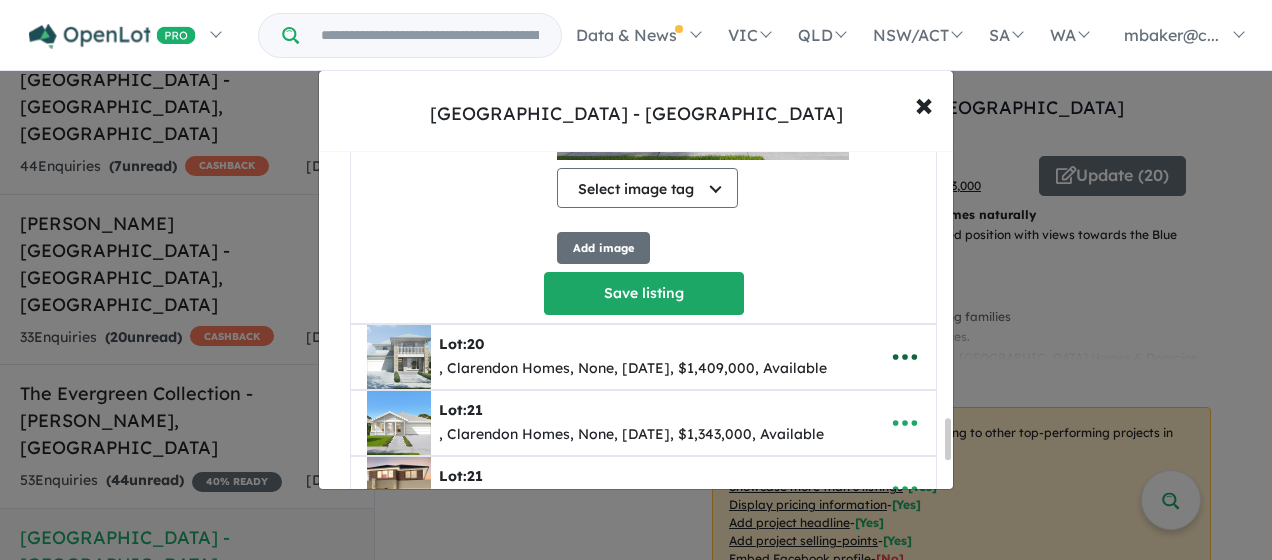 click 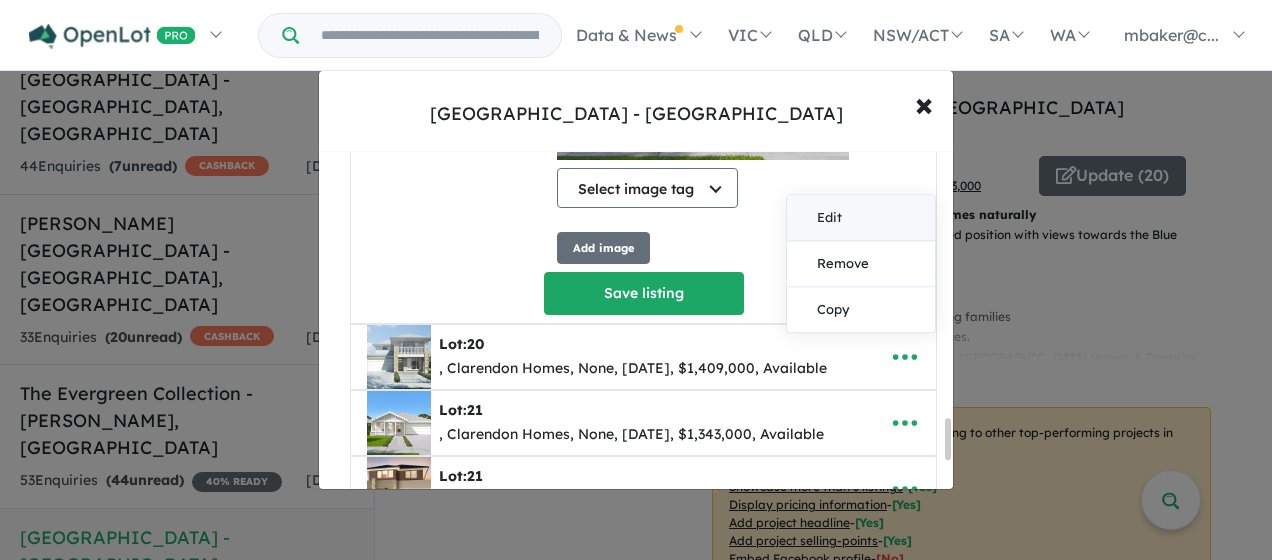 click on "Edit" at bounding box center (861, 219) 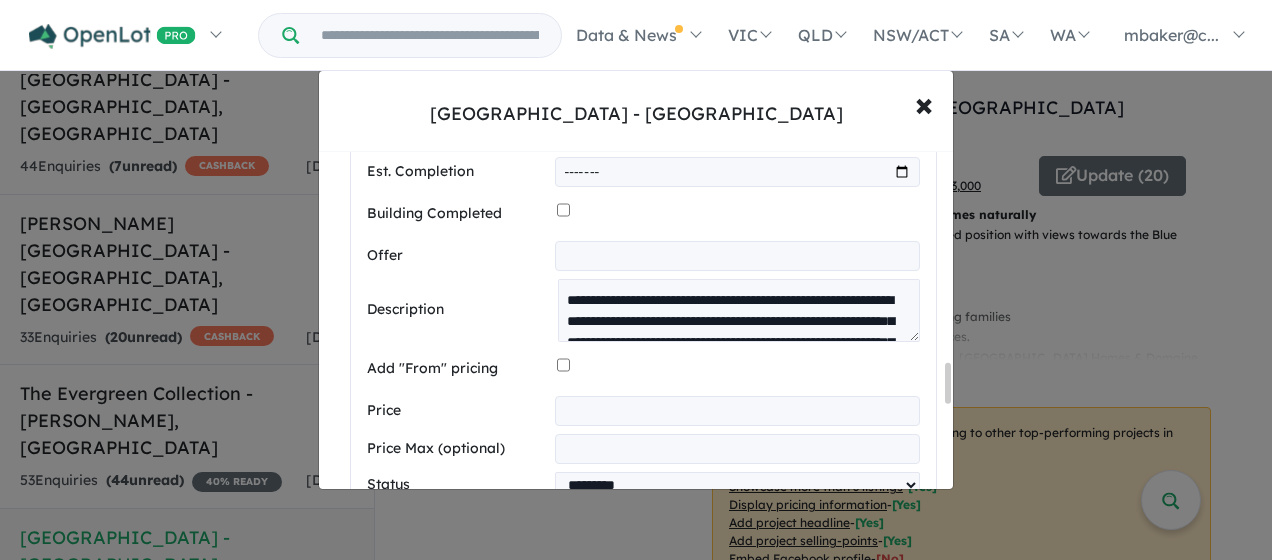 scroll, scrollTop: 1764, scrollLeft: 0, axis: vertical 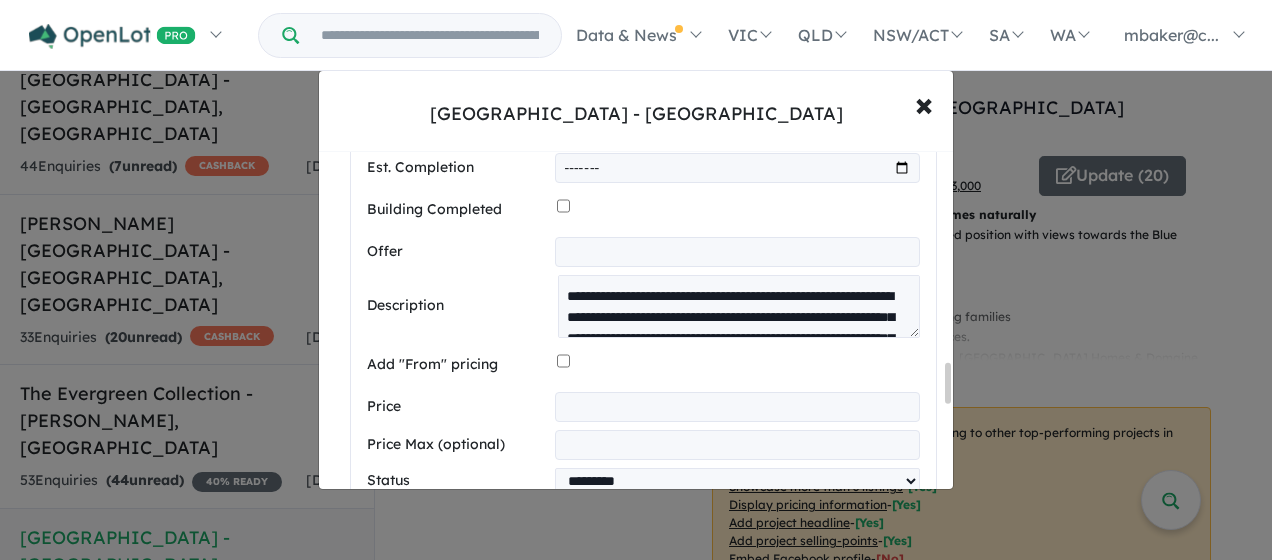 click on "**********" at bounding box center [737, 407] 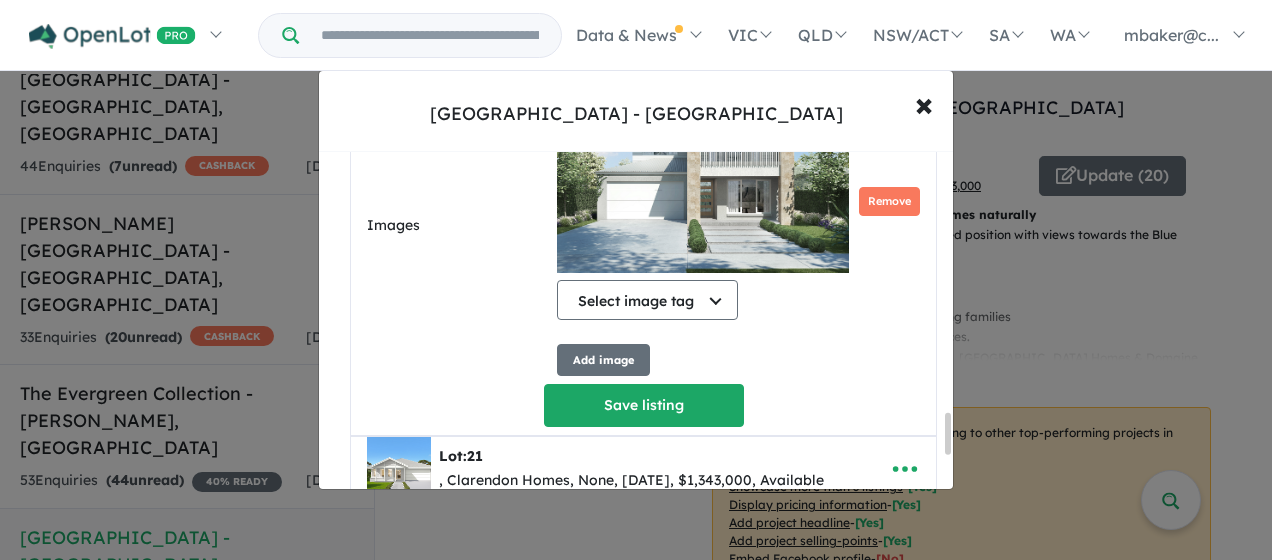 scroll, scrollTop: 2192, scrollLeft: 0, axis: vertical 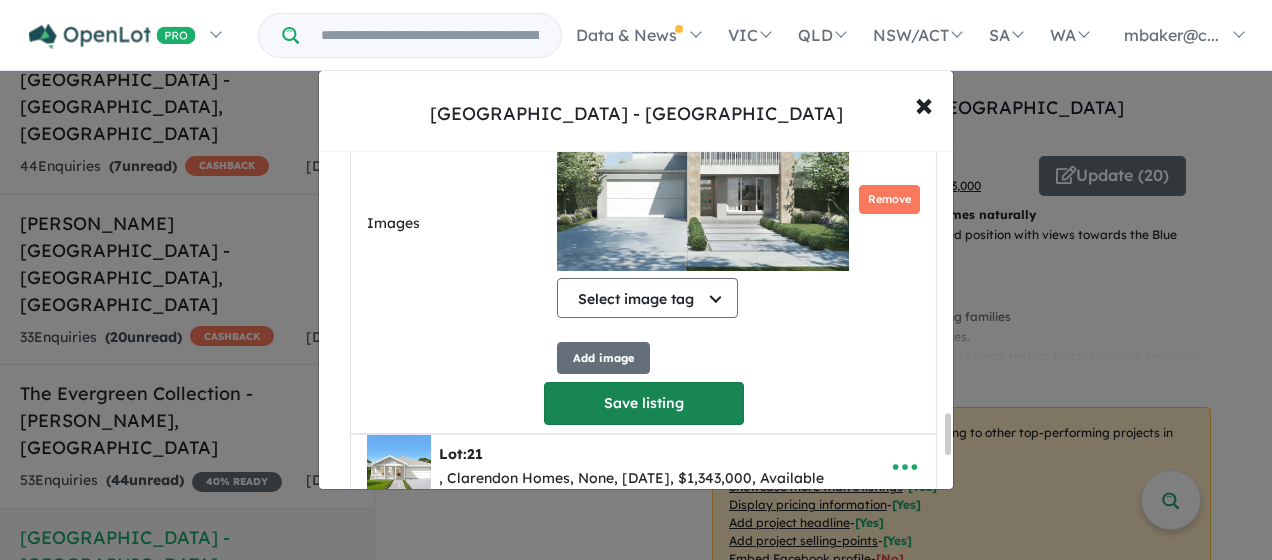 type on "**********" 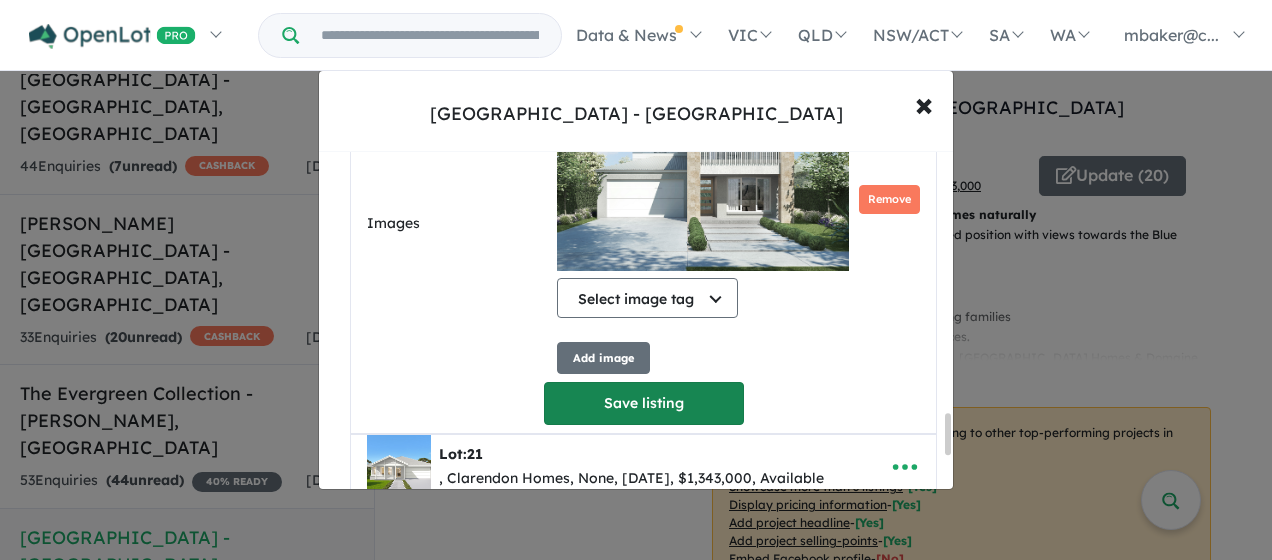 click on "Save listing" at bounding box center [644, 403] 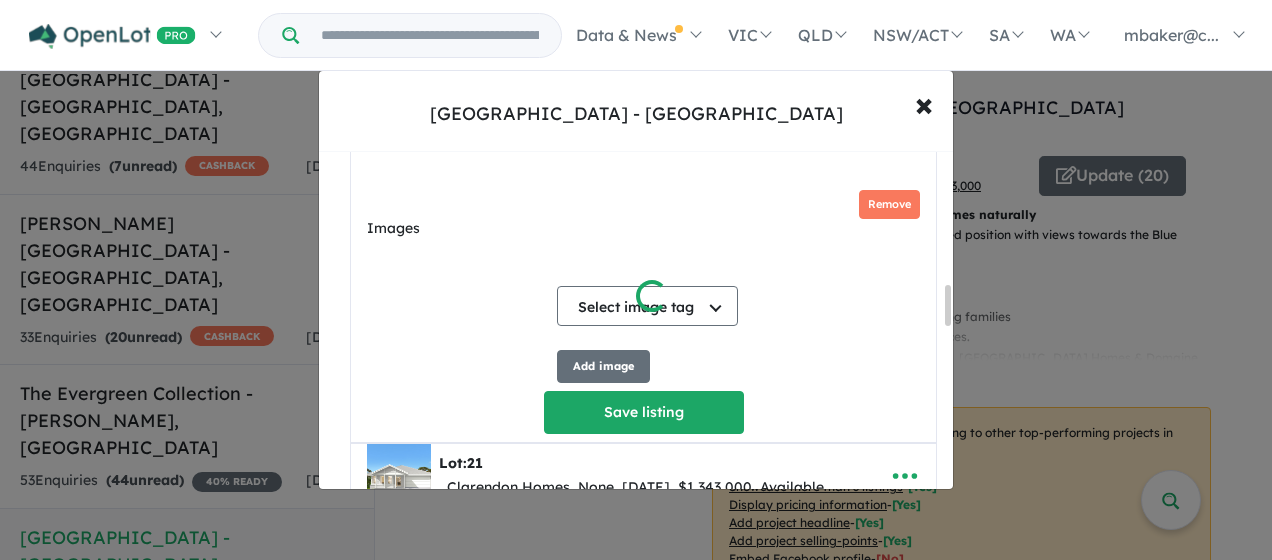 scroll, scrollTop: 1106, scrollLeft: 0, axis: vertical 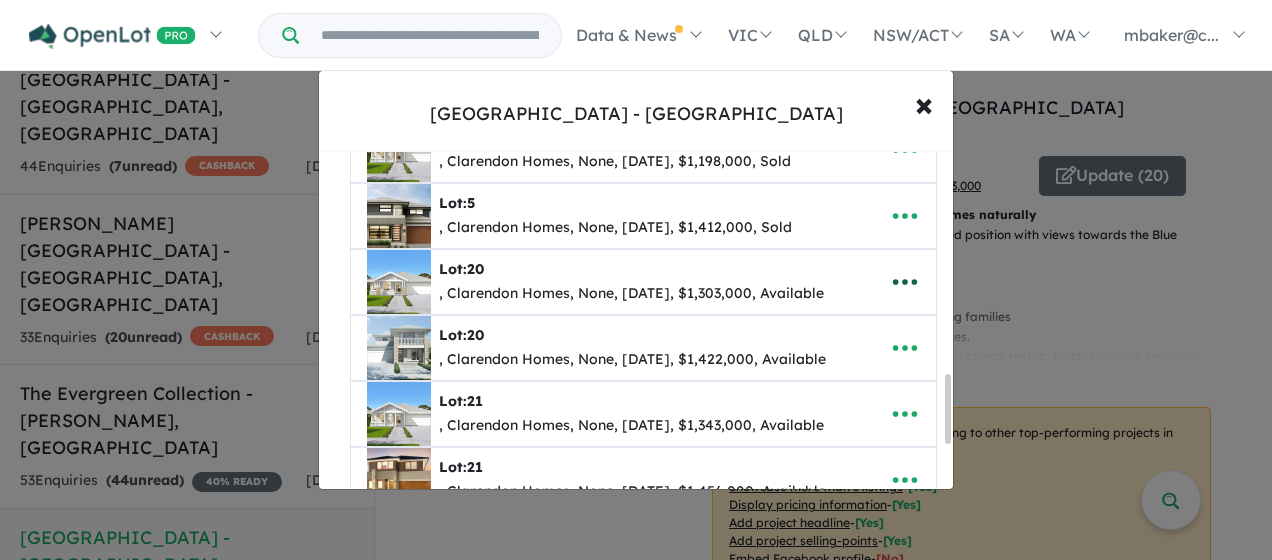 click 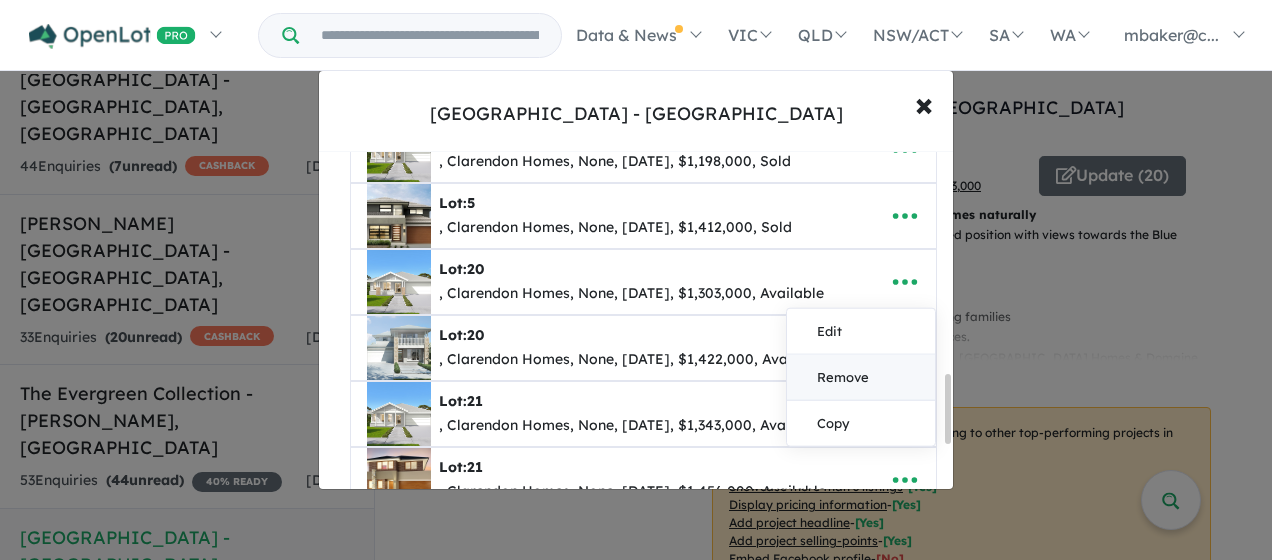 click on "Remove" at bounding box center (861, 377) 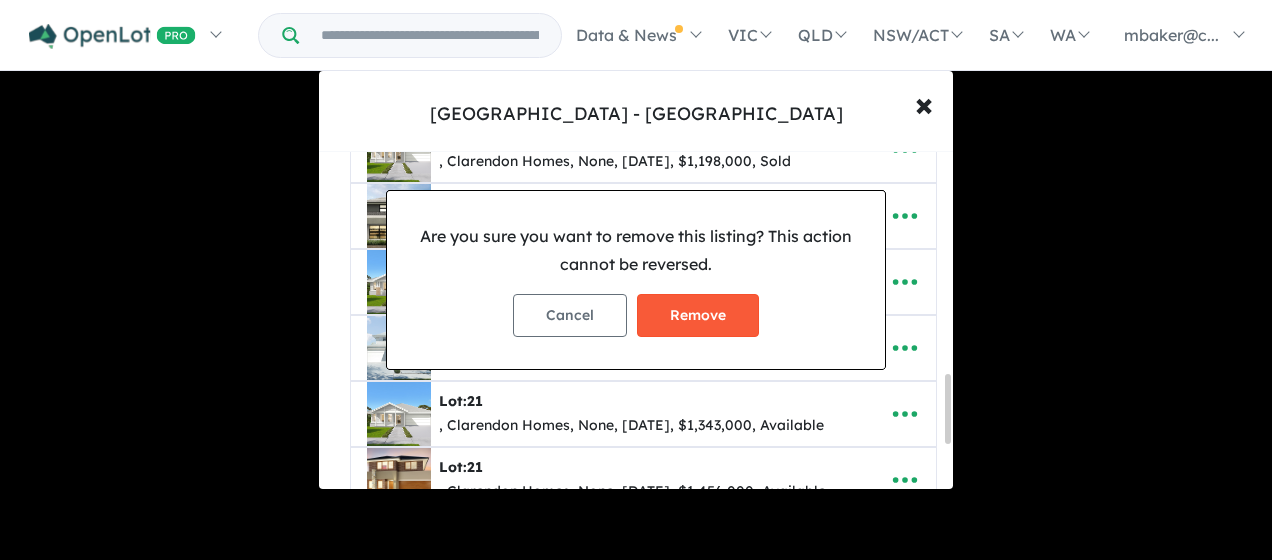 click on "Remove" at bounding box center (698, 315) 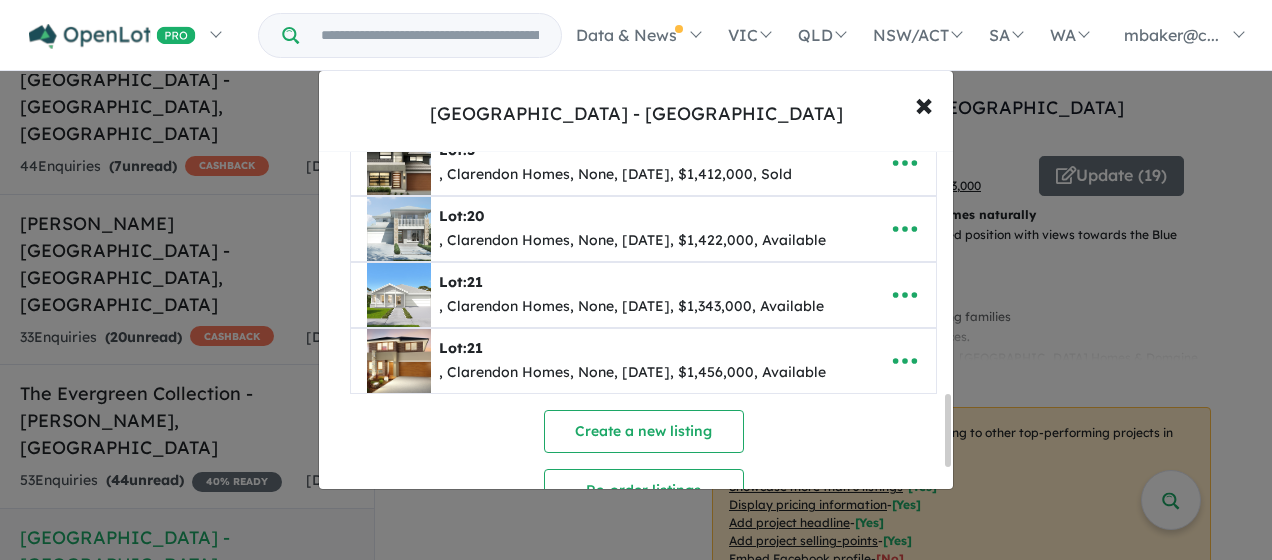 scroll, scrollTop: 1146, scrollLeft: 0, axis: vertical 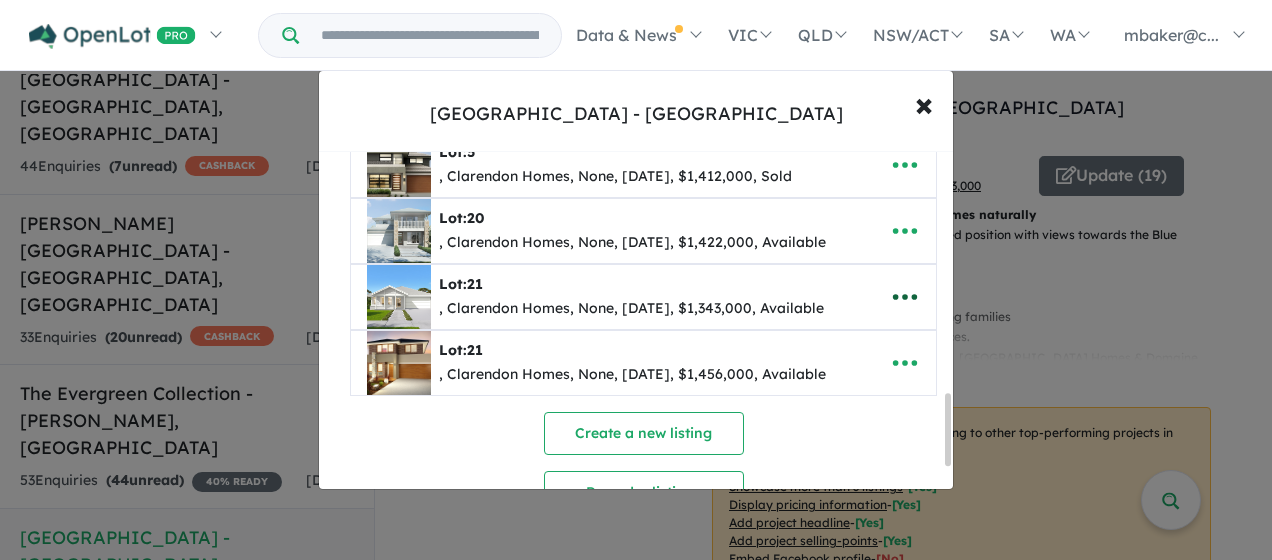 click 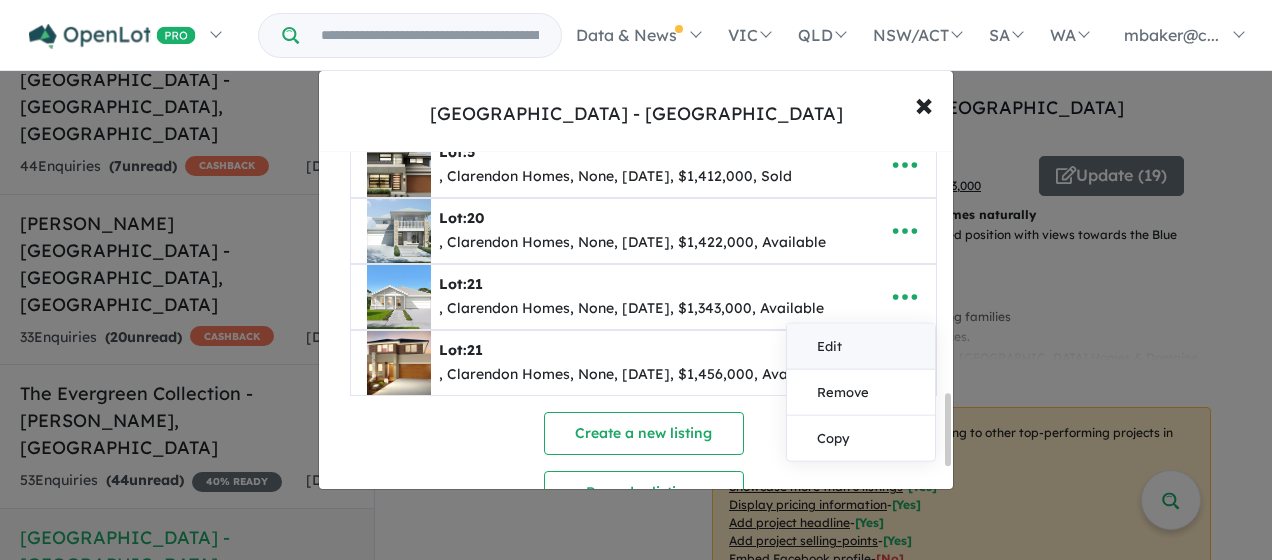 click on "Edit" at bounding box center [861, 346] 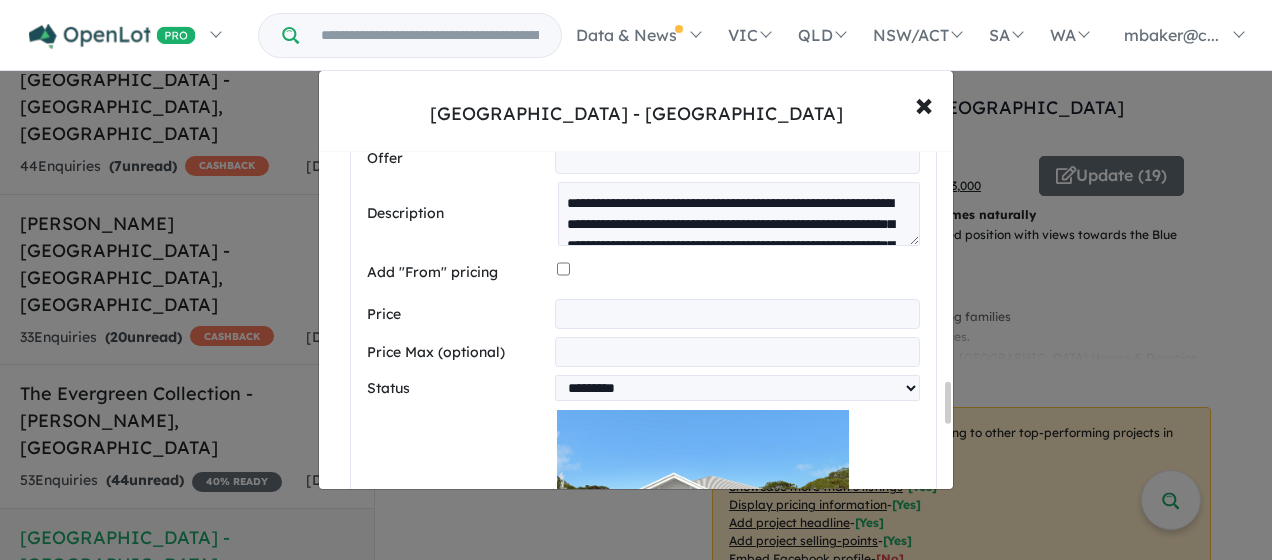 scroll, scrollTop: 1922, scrollLeft: 0, axis: vertical 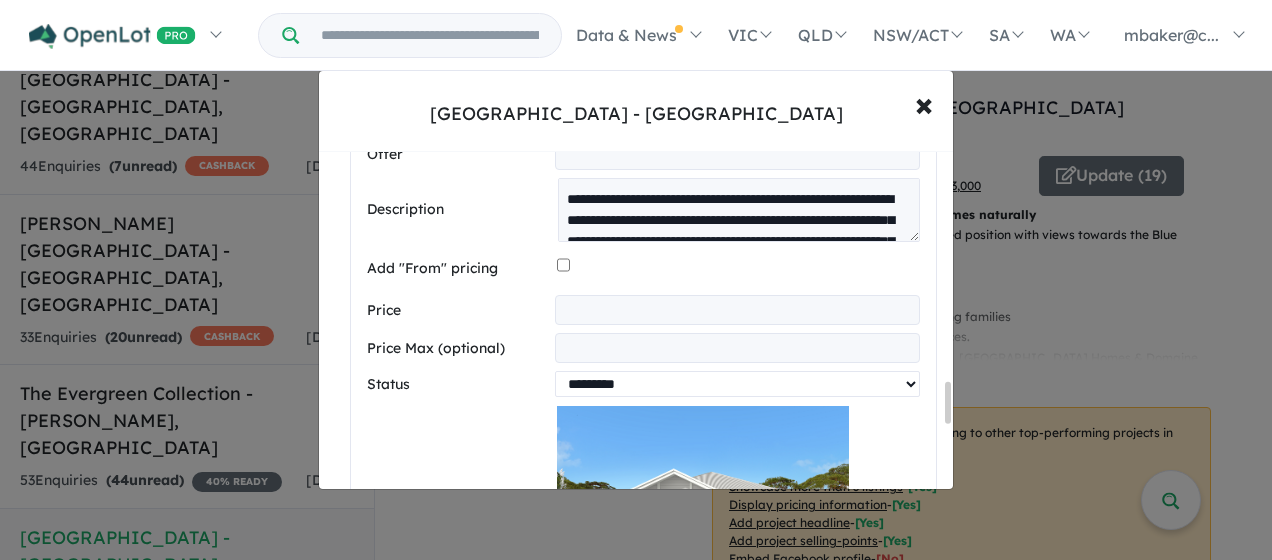 click on "********* ******** **** ******" at bounding box center [737, 384] 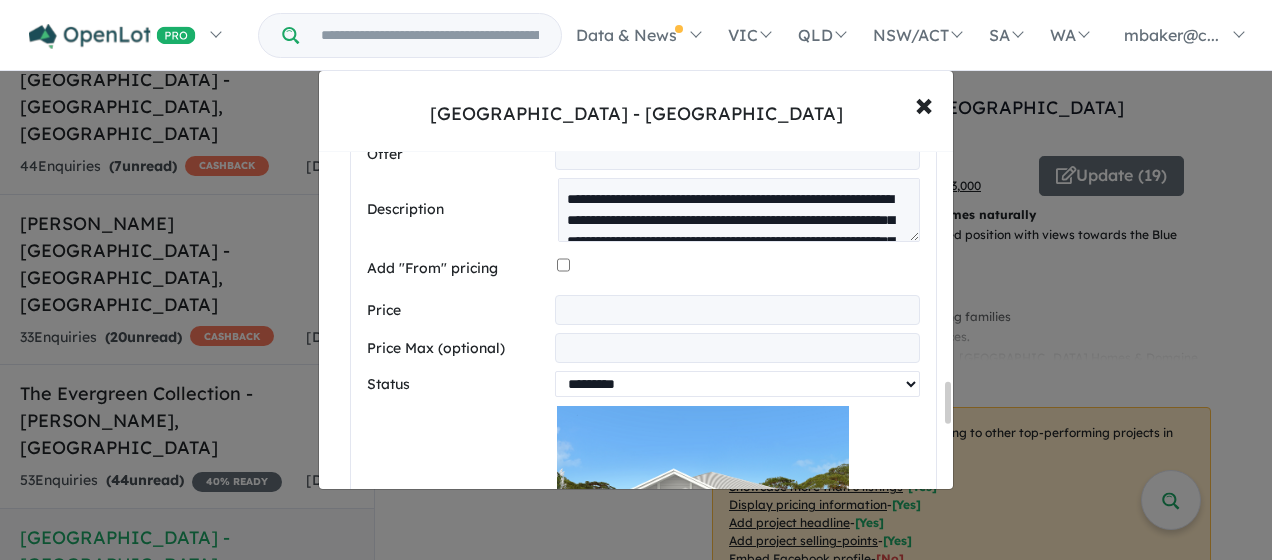 select on "****" 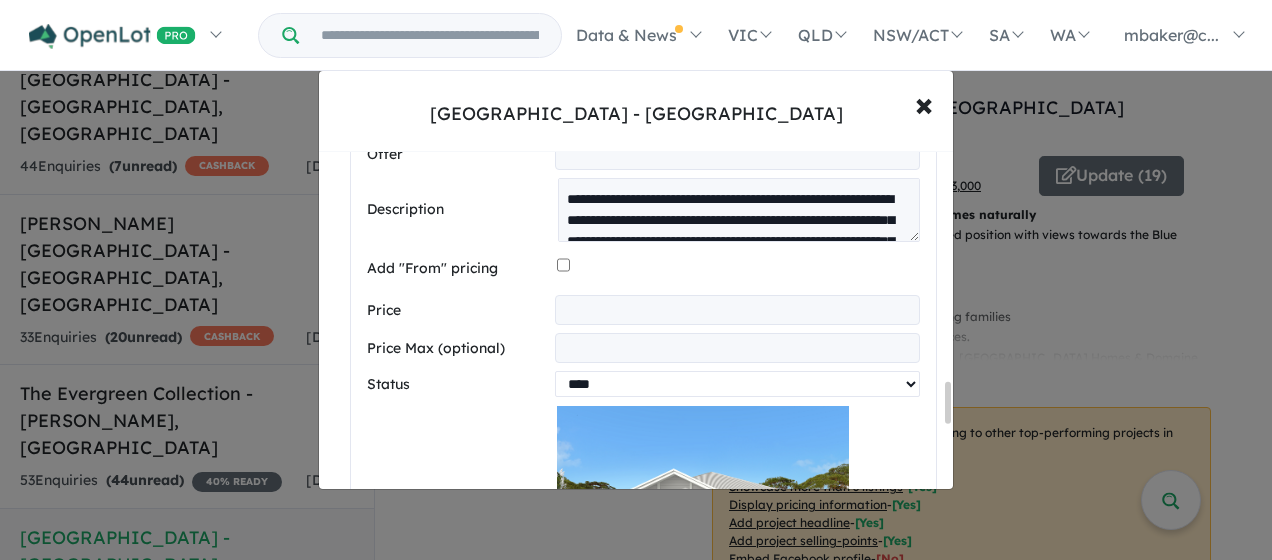 click on "********* ******** **** ******" at bounding box center [737, 384] 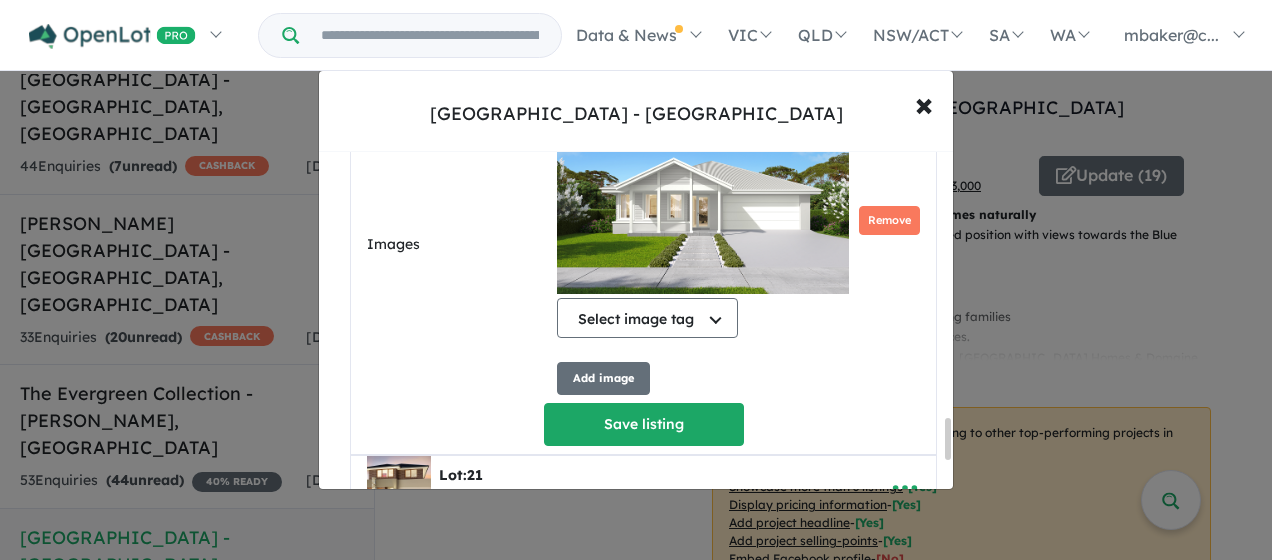 scroll, scrollTop: 2236, scrollLeft: 0, axis: vertical 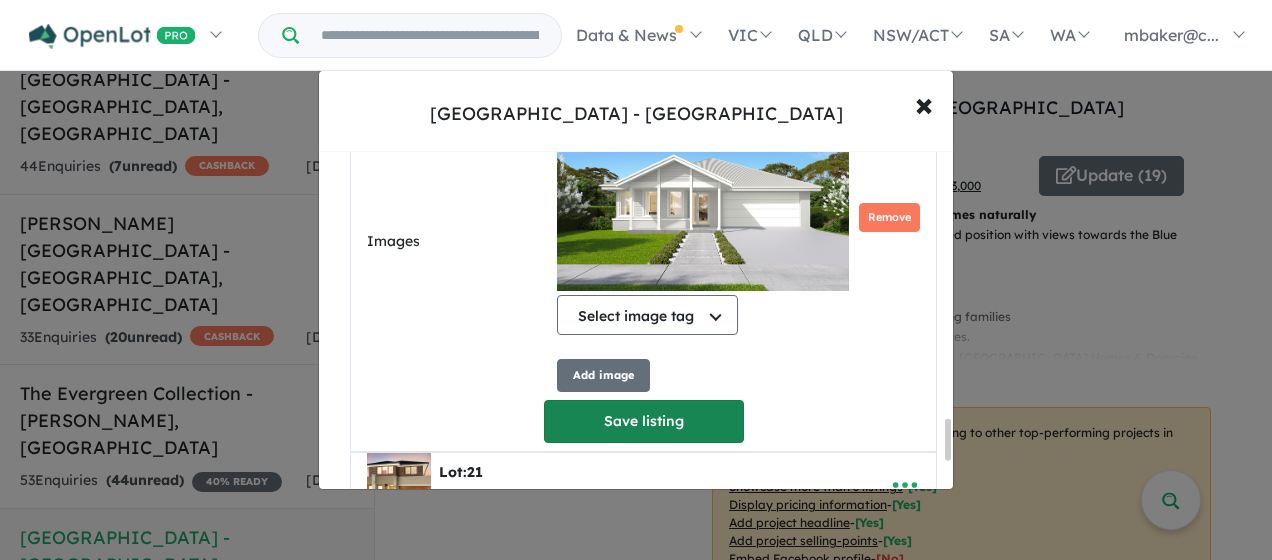 click on "Save listing" at bounding box center (644, 421) 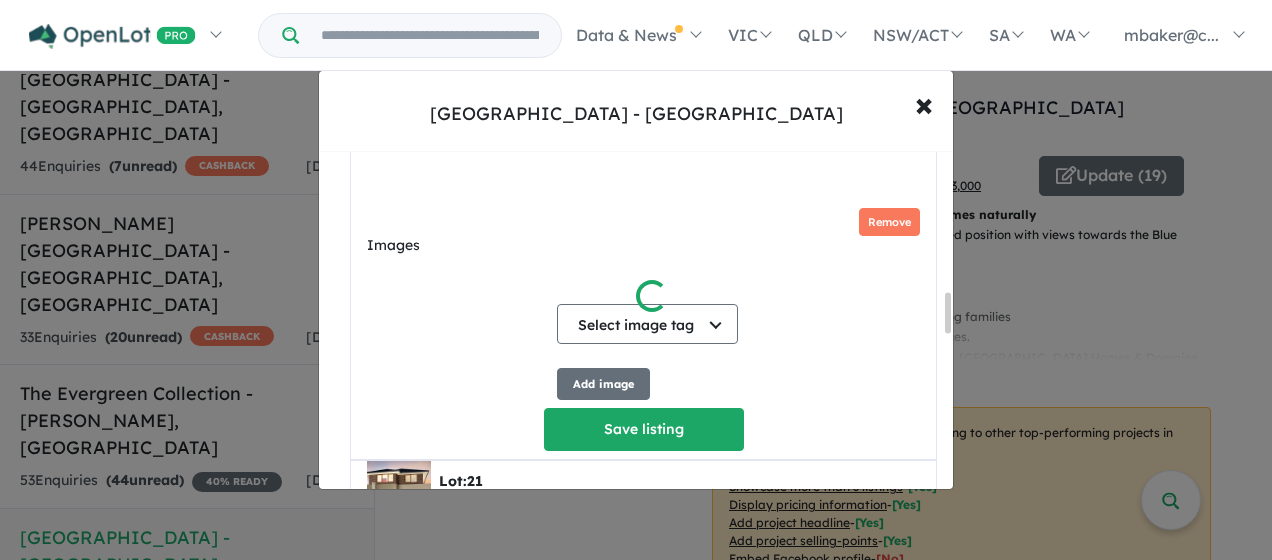 scroll, scrollTop: 1168, scrollLeft: 0, axis: vertical 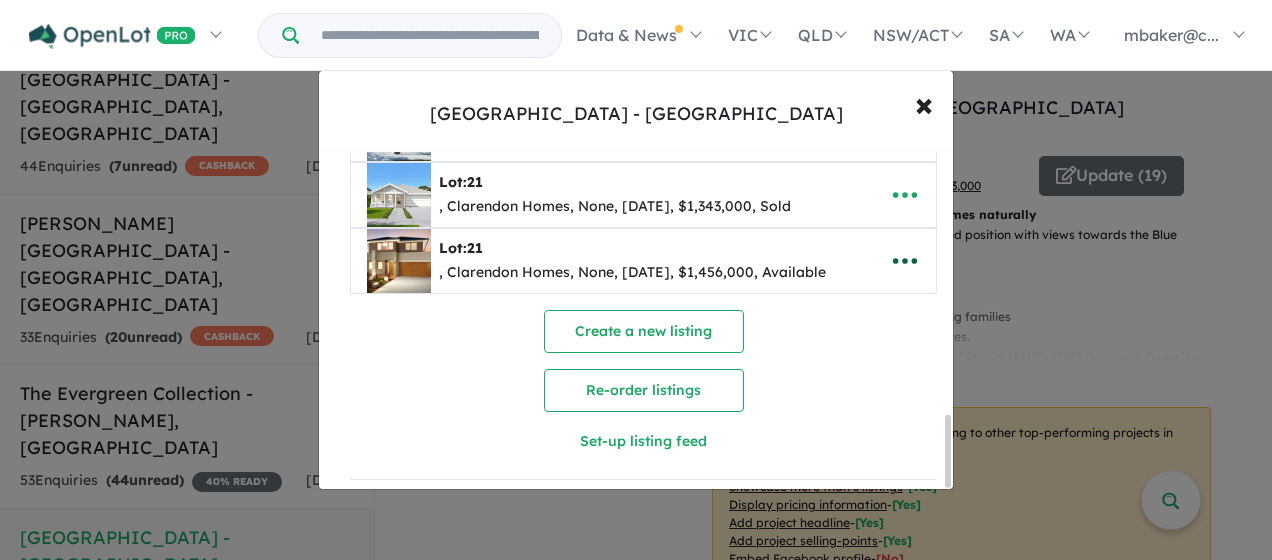 click 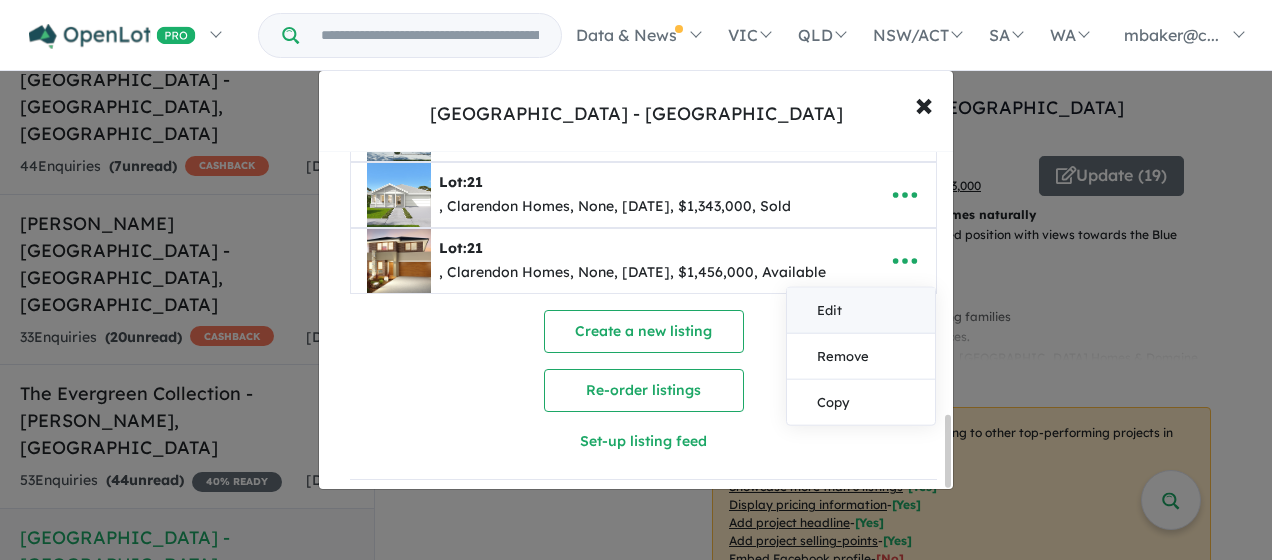 click on "Edit" at bounding box center (861, 310) 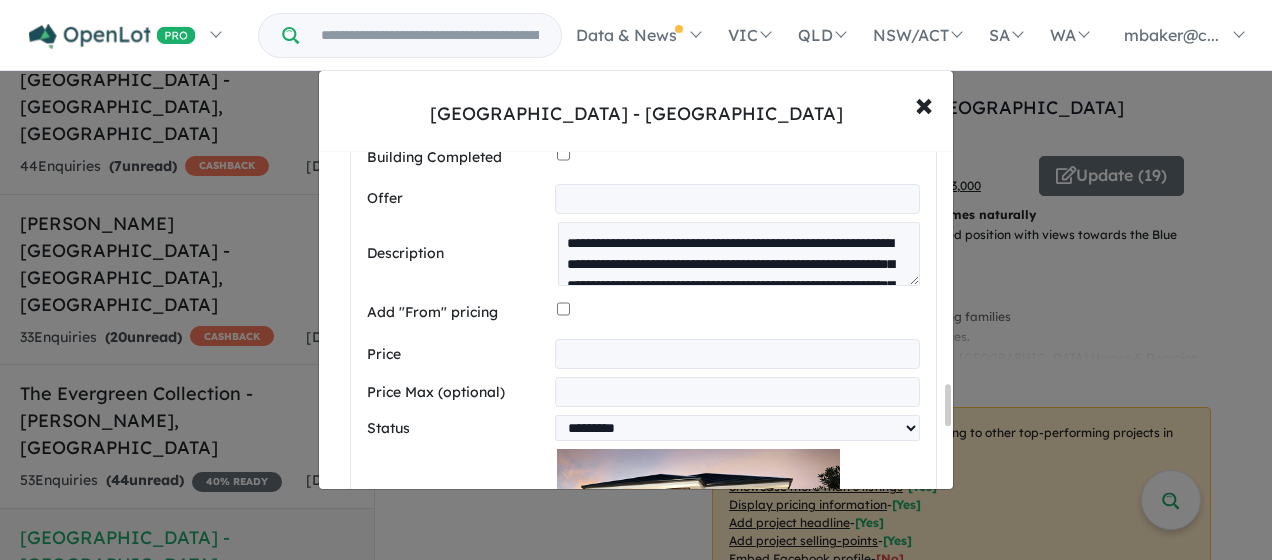 scroll, scrollTop: 1945, scrollLeft: 0, axis: vertical 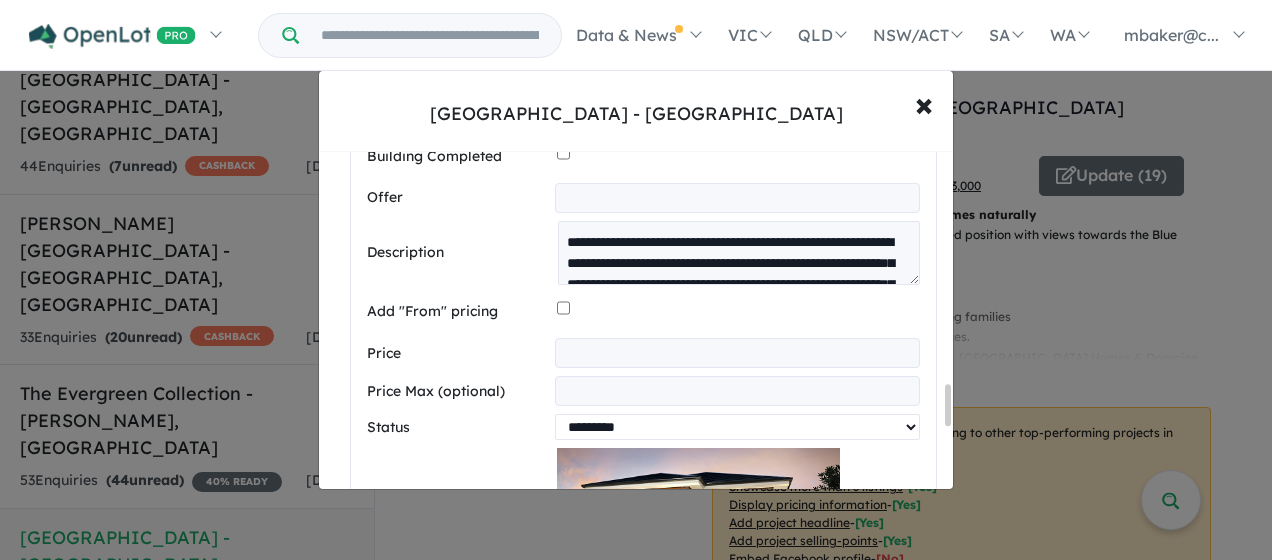 click on "********* ******** **** ******" at bounding box center (737, 427) 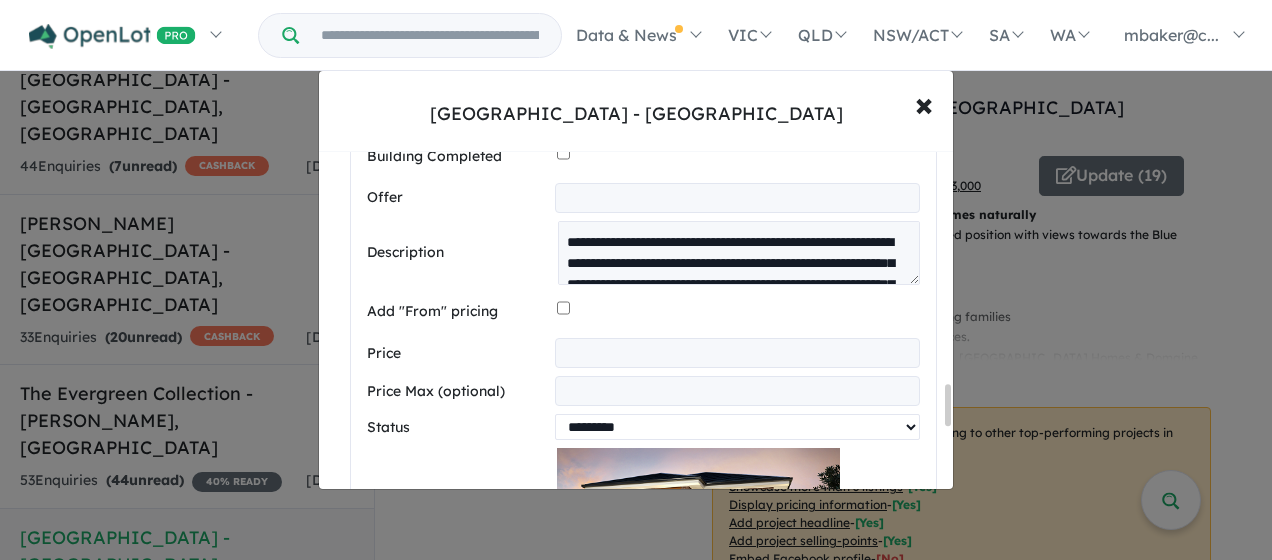 select on "****" 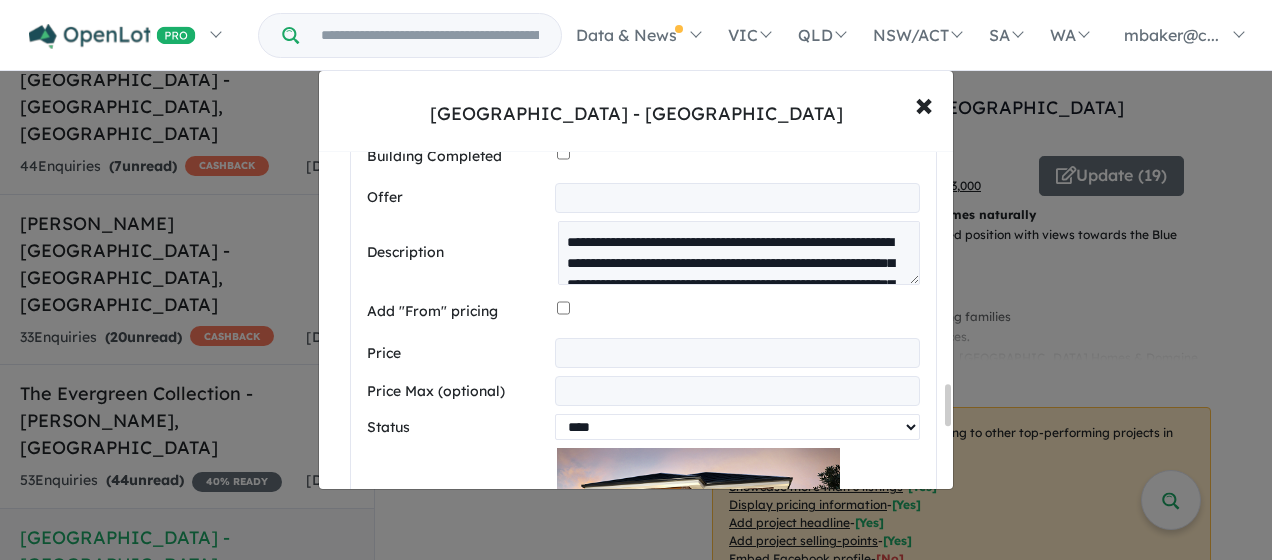 click on "********* ******** **** ******" at bounding box center [737, 427] 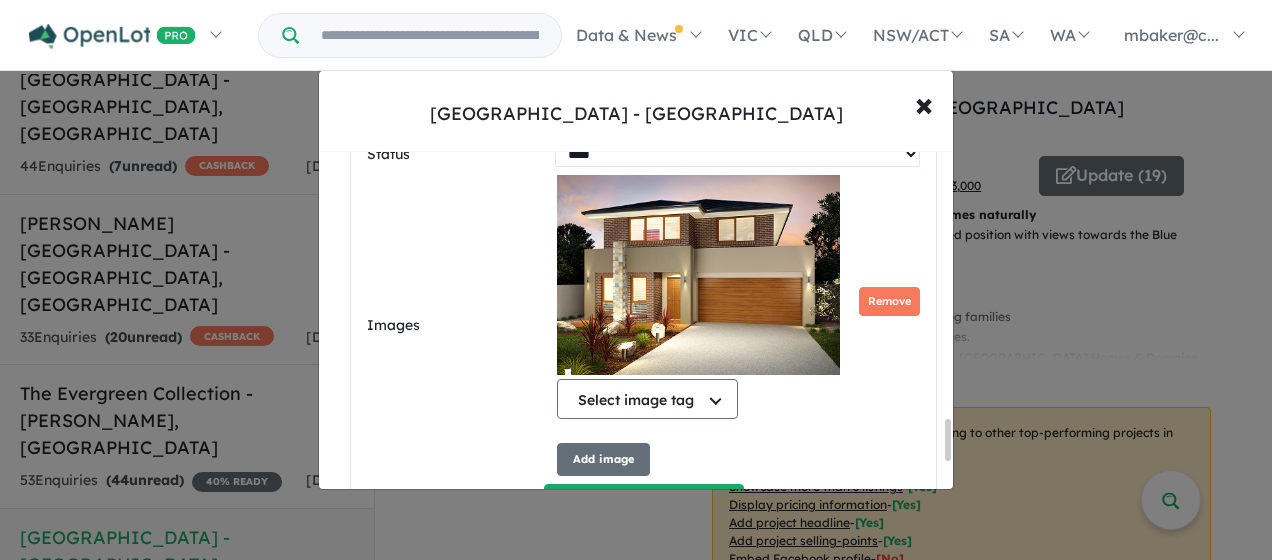 scroll, scrollTop: 2252, scrollLeft: 0, axis: vertical 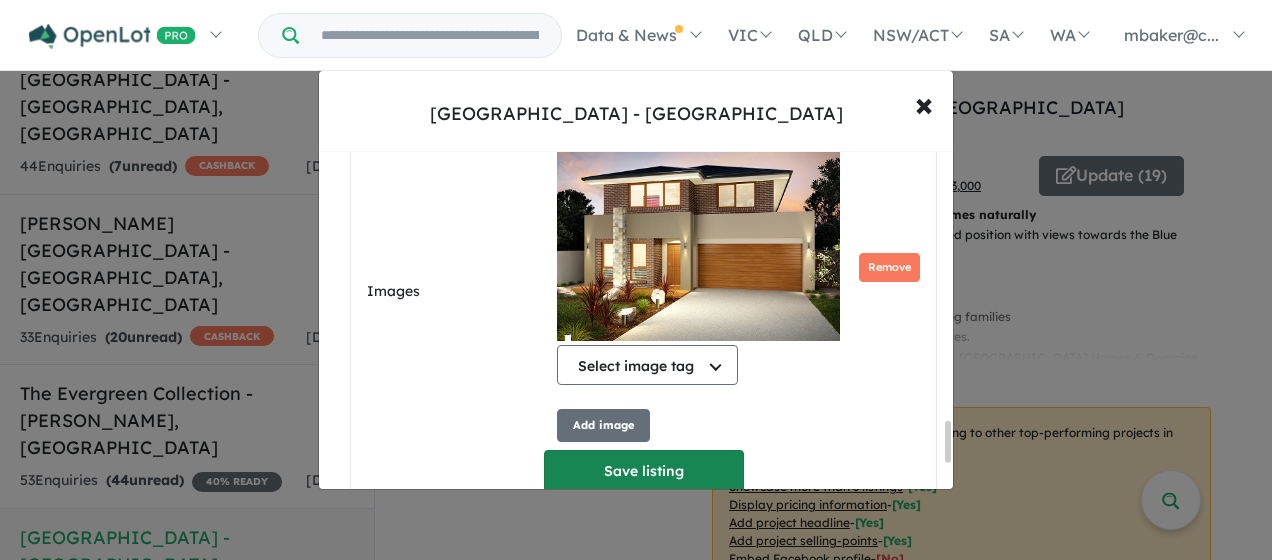 click on "Save listing" at bounding box center (644, 471) 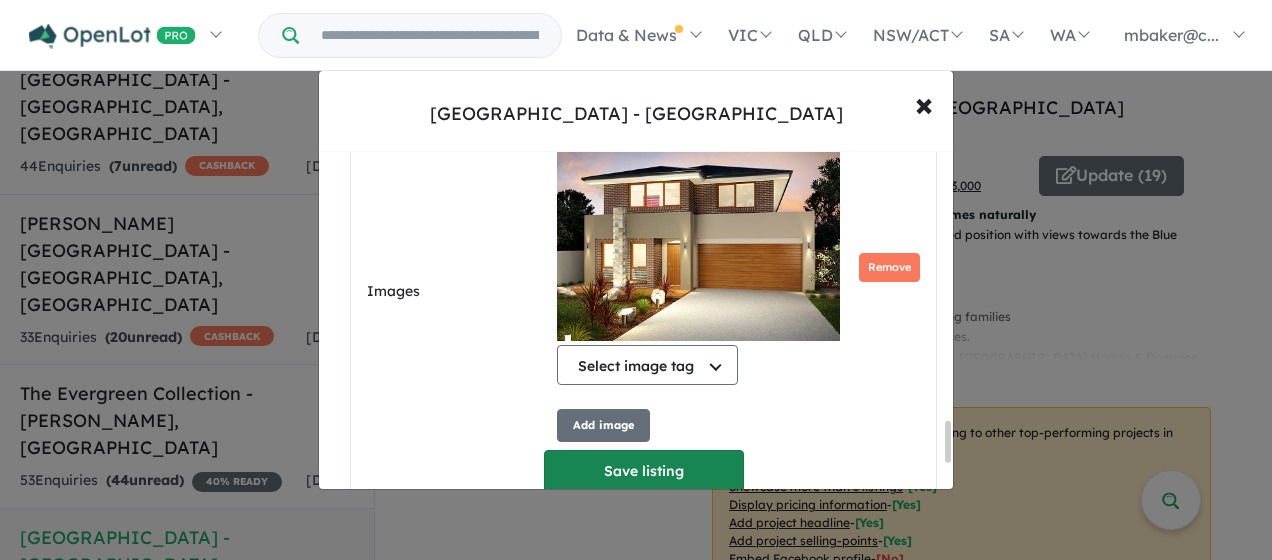 select on "****" 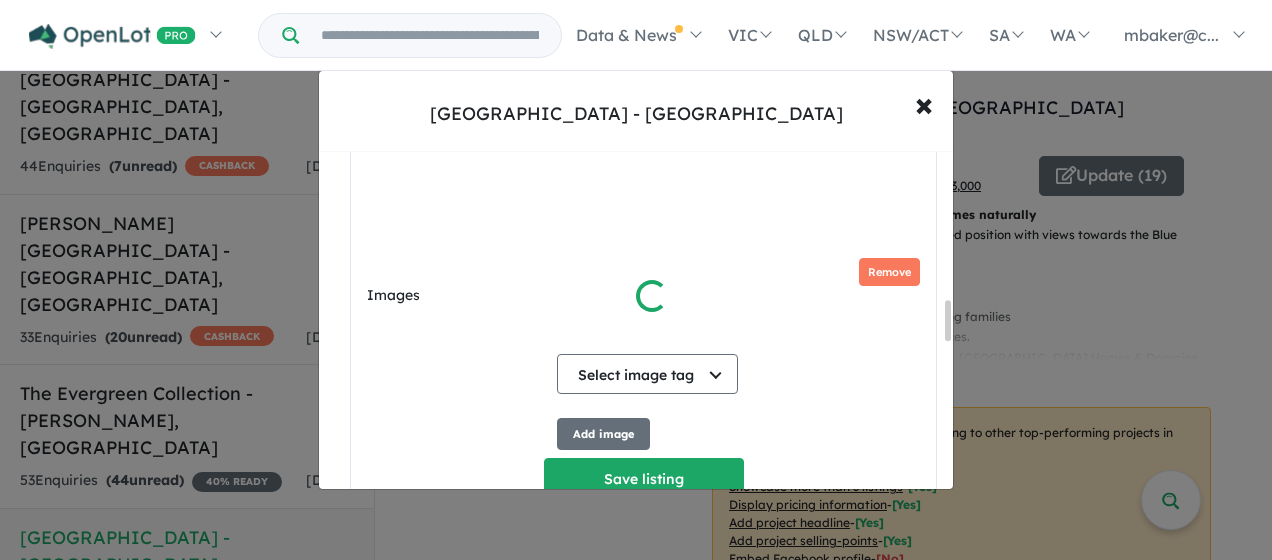 type on "**********" 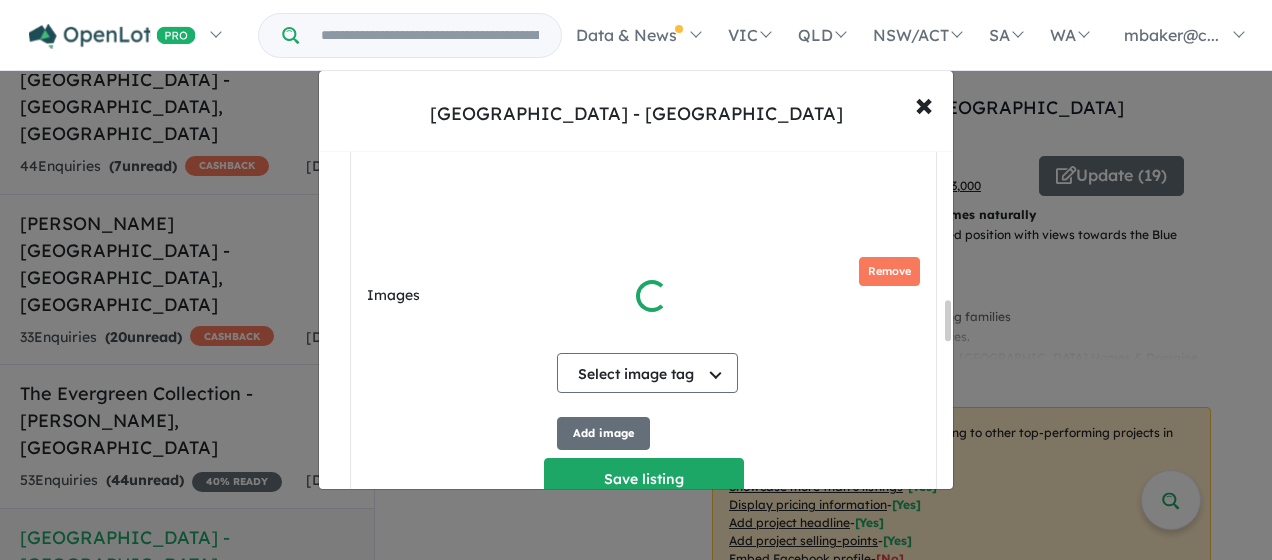 scroll, scrollTop: 1234, scrollLeft: 0, axis: vertical 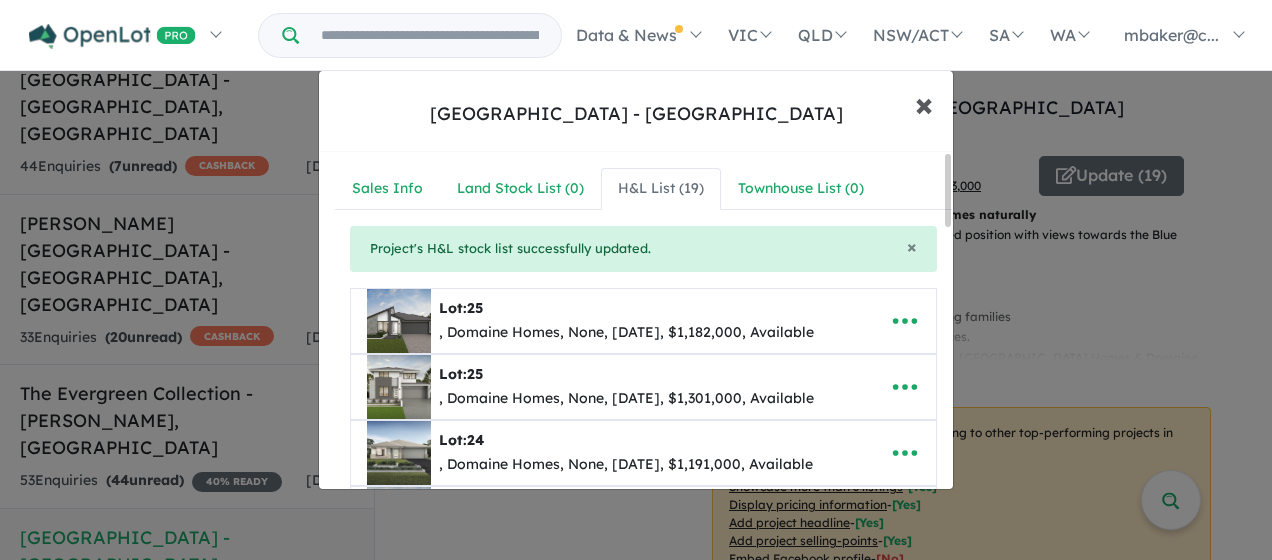 click on "×" at bounding box center (924, 103) 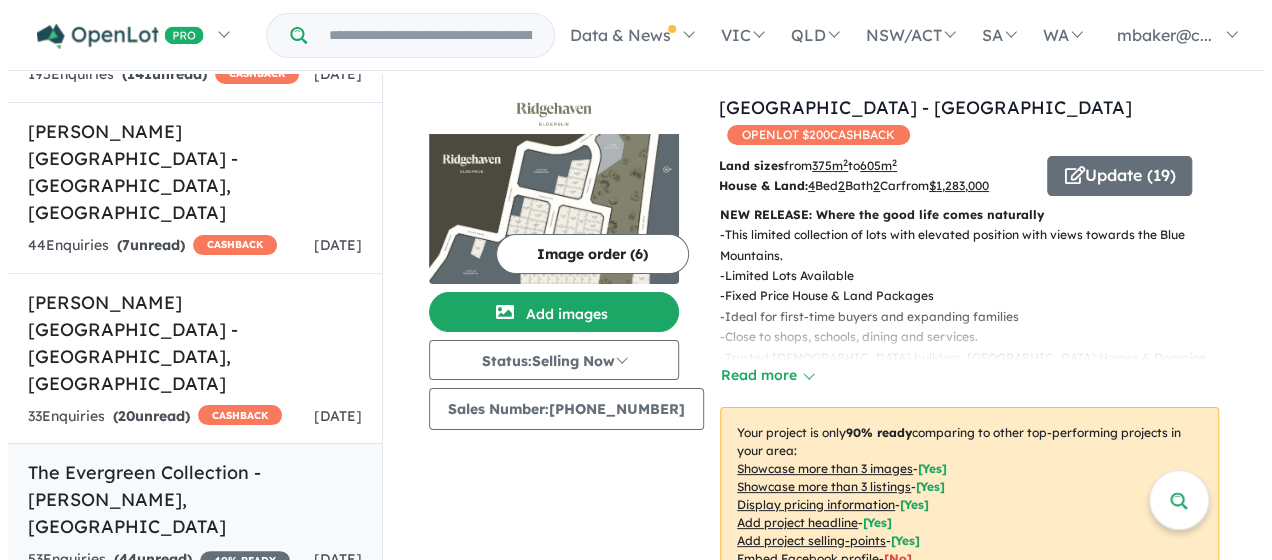 scroll, scrollTop: 249, scrollLeft: 0, axis: vertical 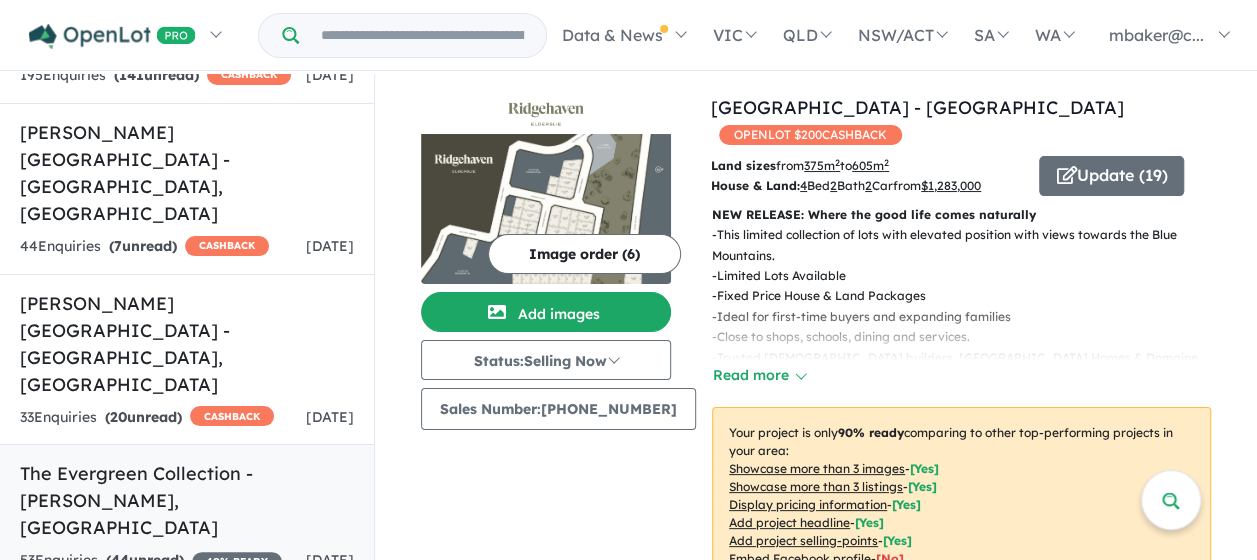 click on "53  Enquir ies ( 44  unread) 40 % READY" at bounding box center (151, 561) 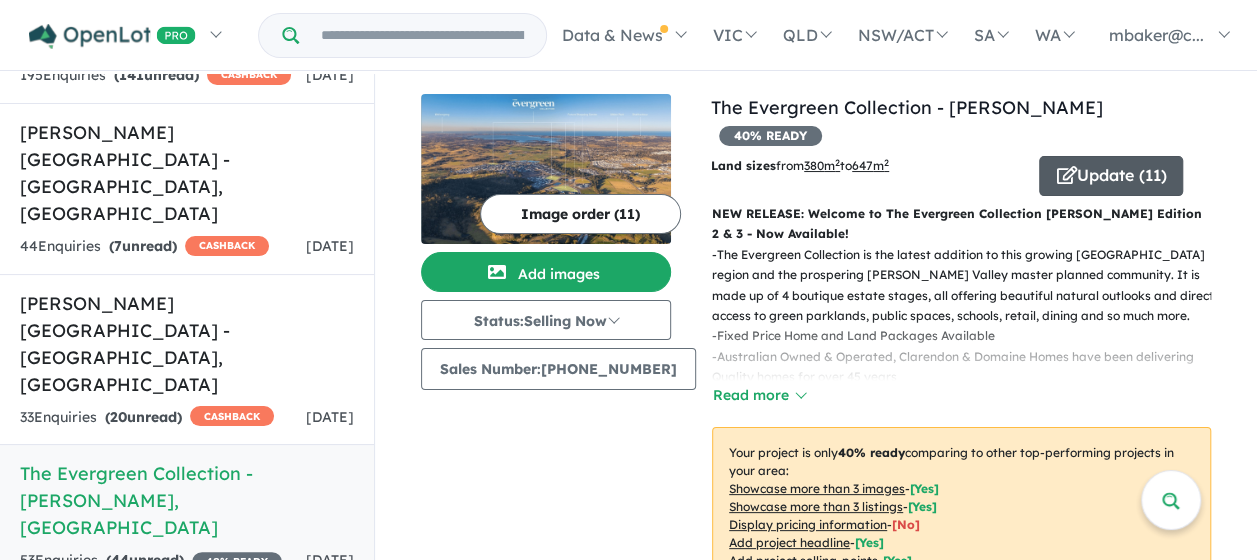 click at bounding box center [1066, 175] 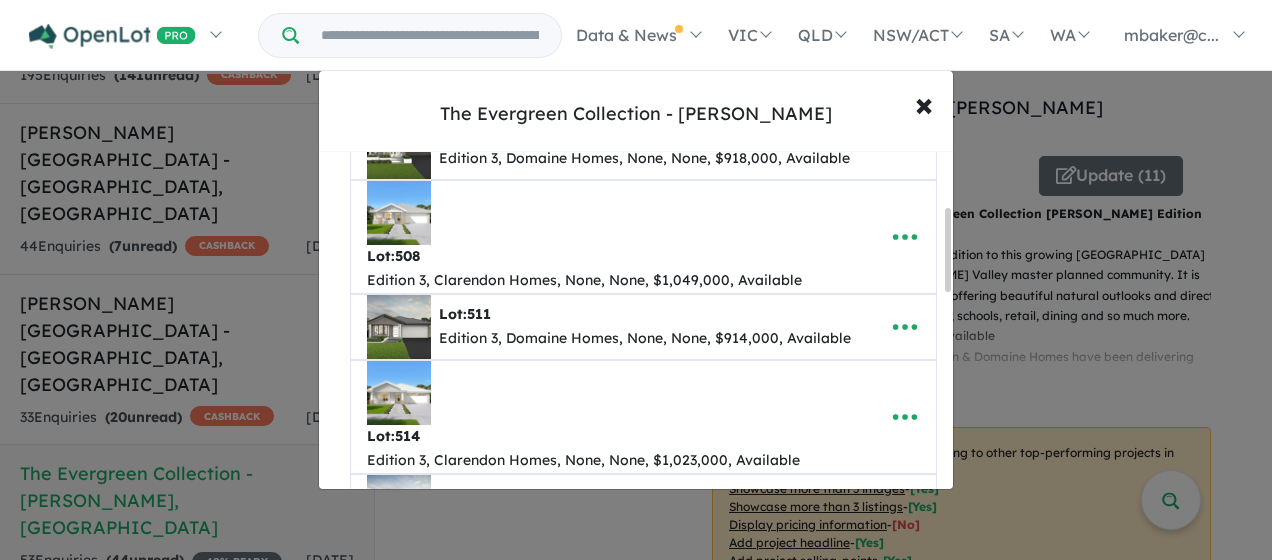 scroll, scrollTop: 226, scrollLeft: 0, axis: vertical 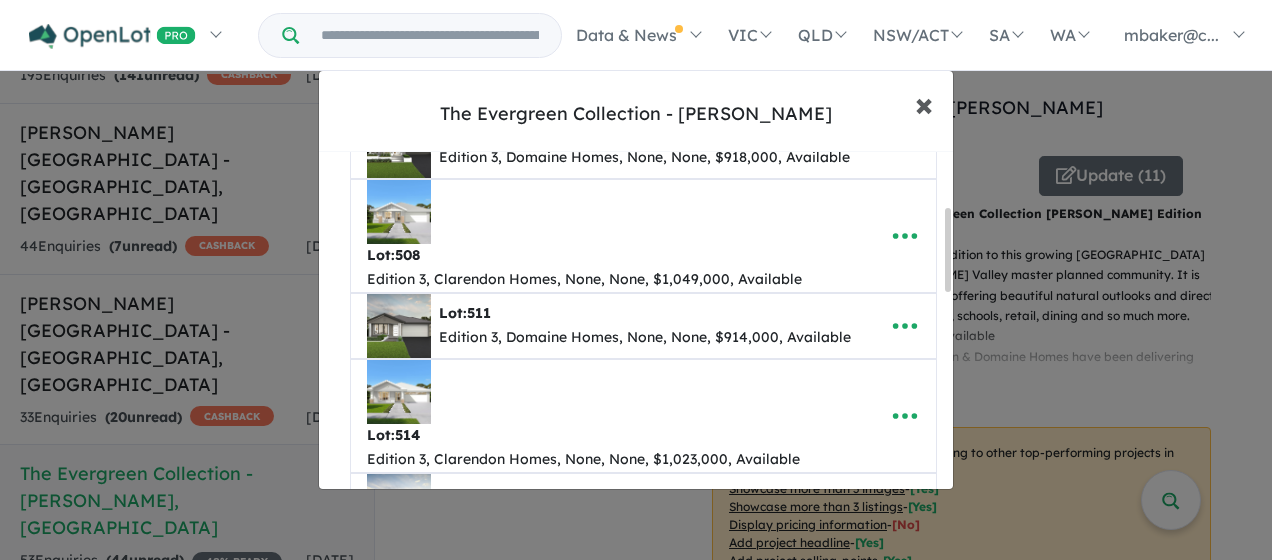 click on "×" at bounding box center [924, 103] 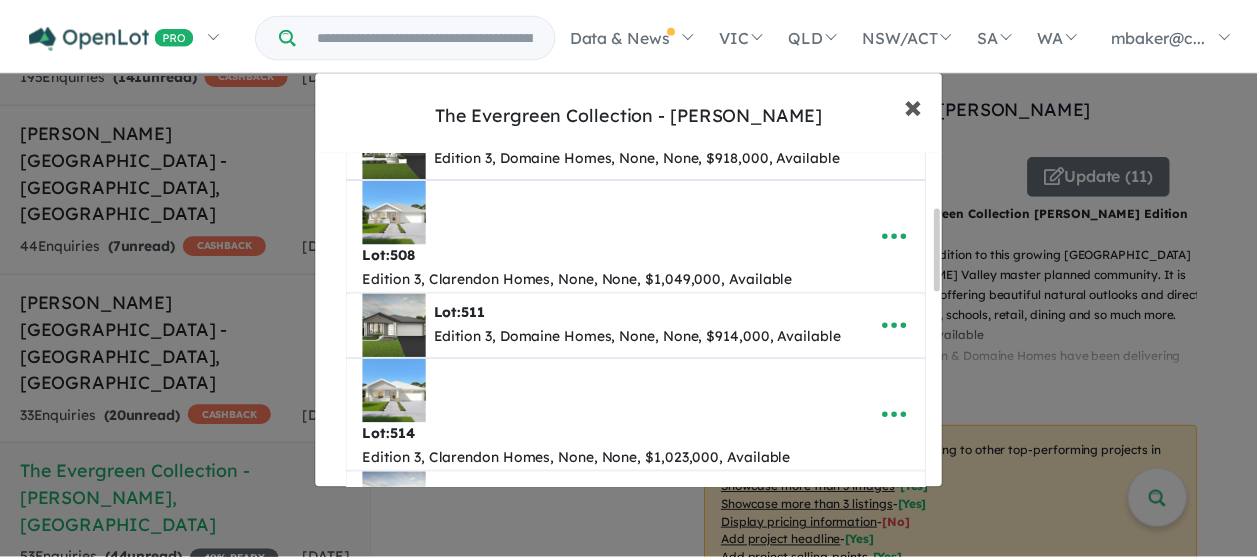 scroll, scrollTop: 0, scrollLeft: 0, axis: both 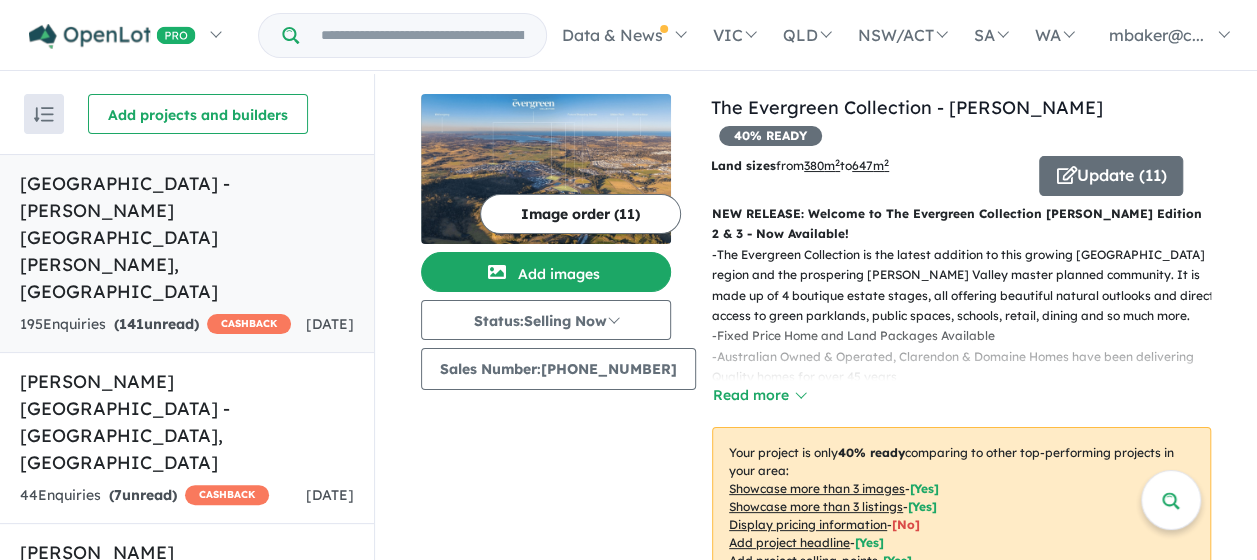 click on "[GEOGRAPHIC_DATA] - [PERSON_NAME][GEOGRAPHIC_DATA][PERSON_NAME] , [GEOGRAPHIC_DATA]" at bounding box center (187, 237) 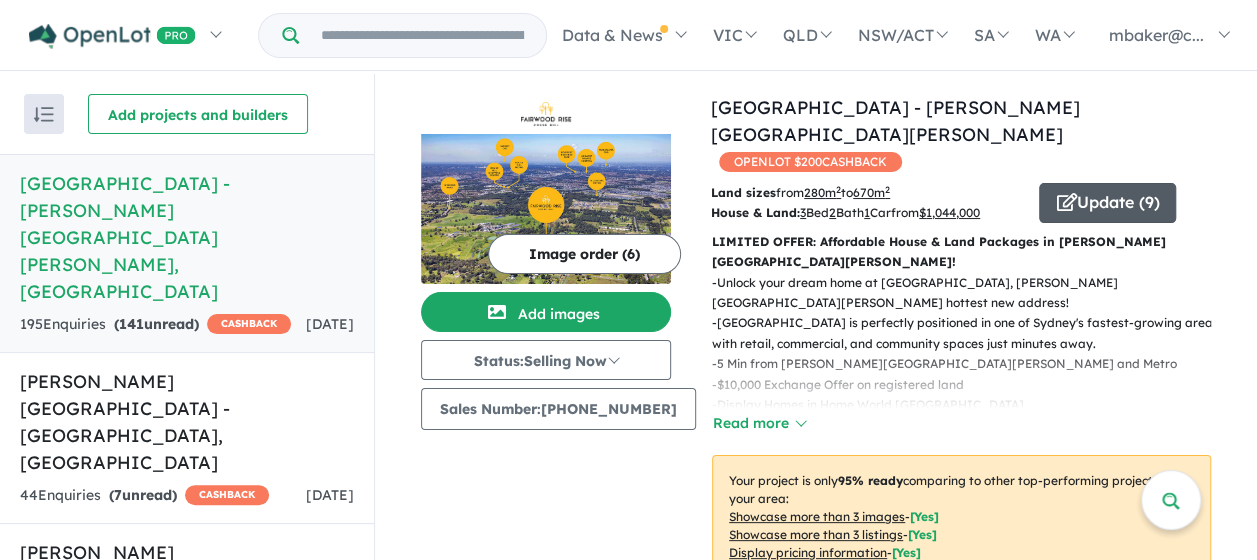 click on "Update ( 9 )" at bounding box center [1107, 203] 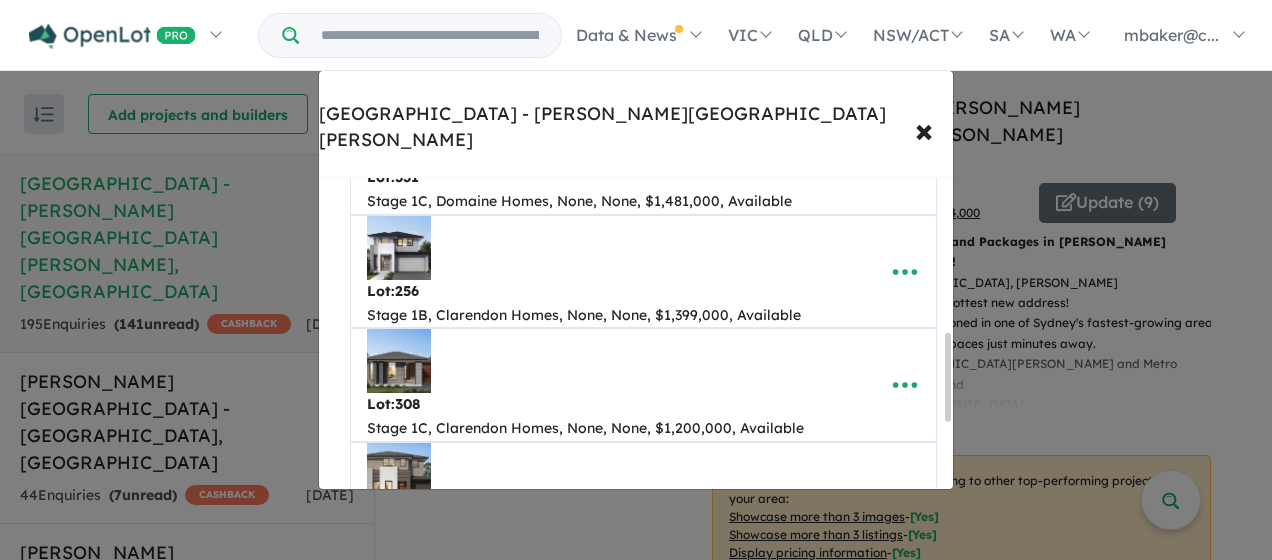 scroll, scrollTop: 598, scrollLeft: 0, axis: vertical 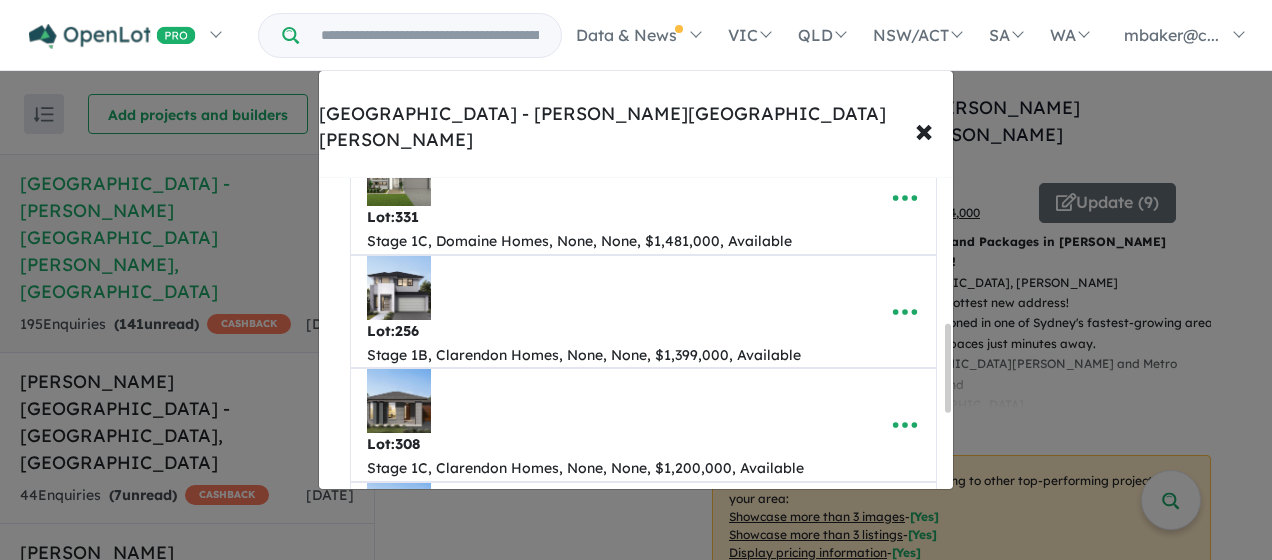 click on "Lot:  308   Stage 1C, Clarendon Homes, None, None, $1,200,000, Available" at bounding box center [612, 425] 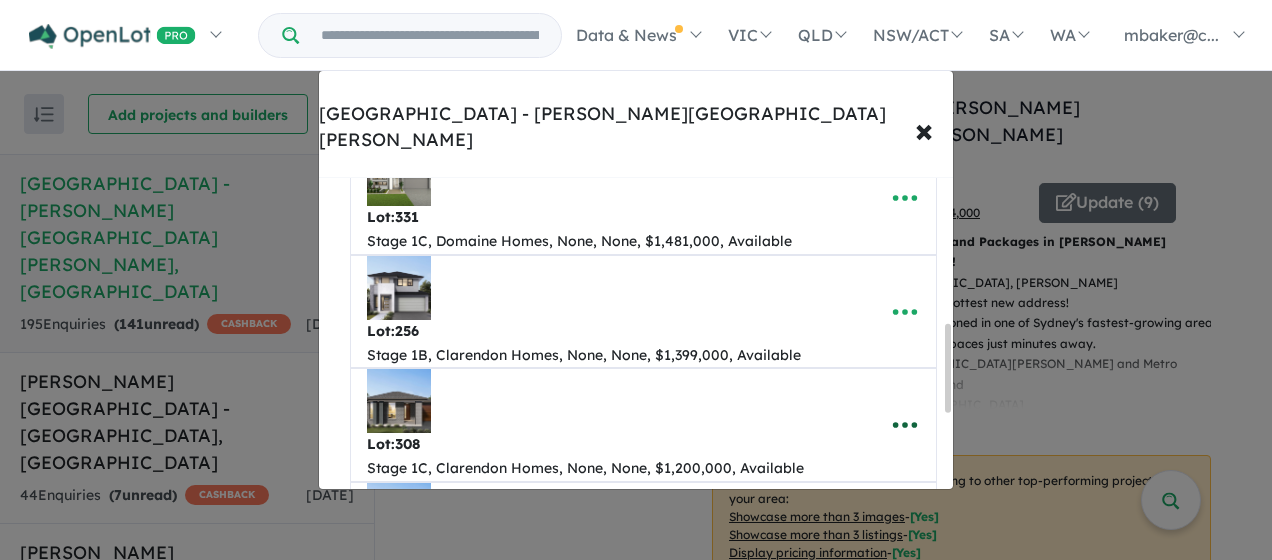 click 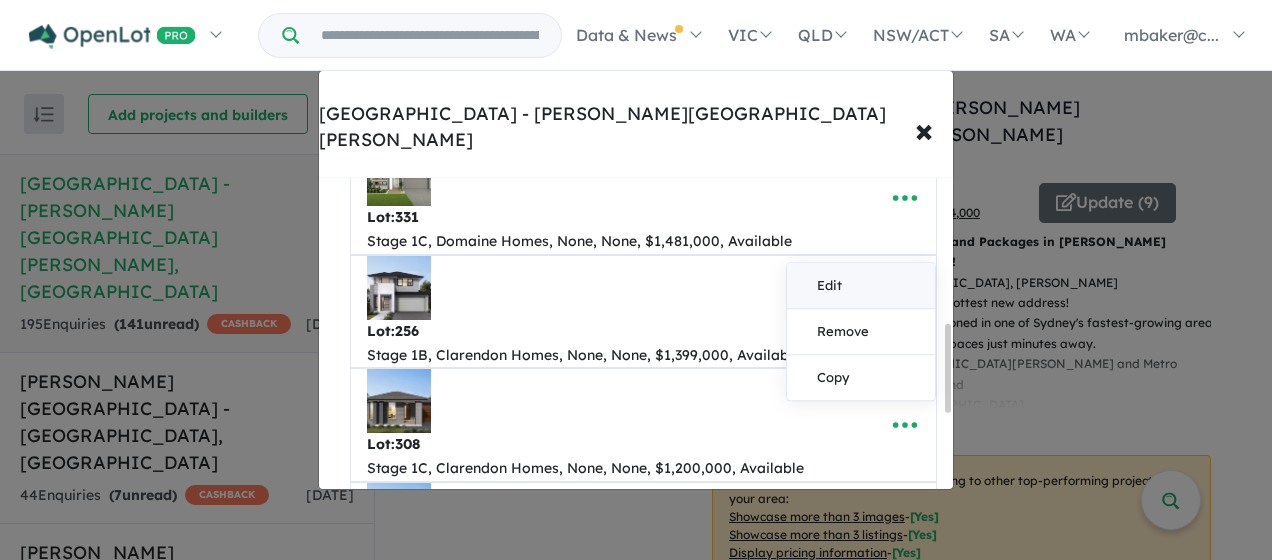 click on "Edit" at bounding box center (861, 286) 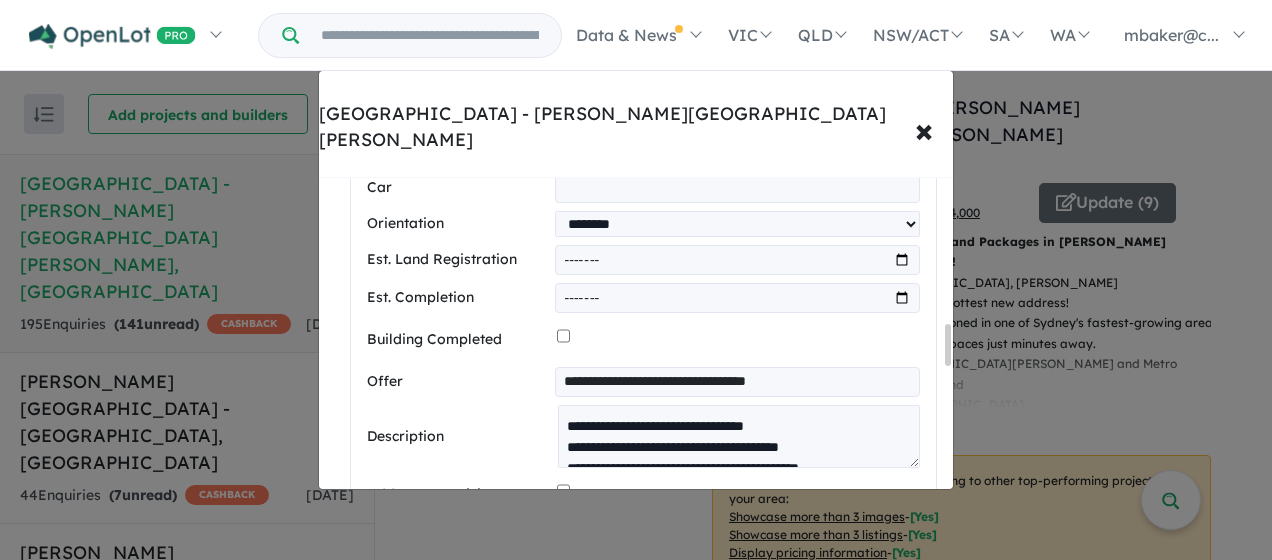 scroll, scrollTop: 1276, scrollLeft: 0, axis: vertical 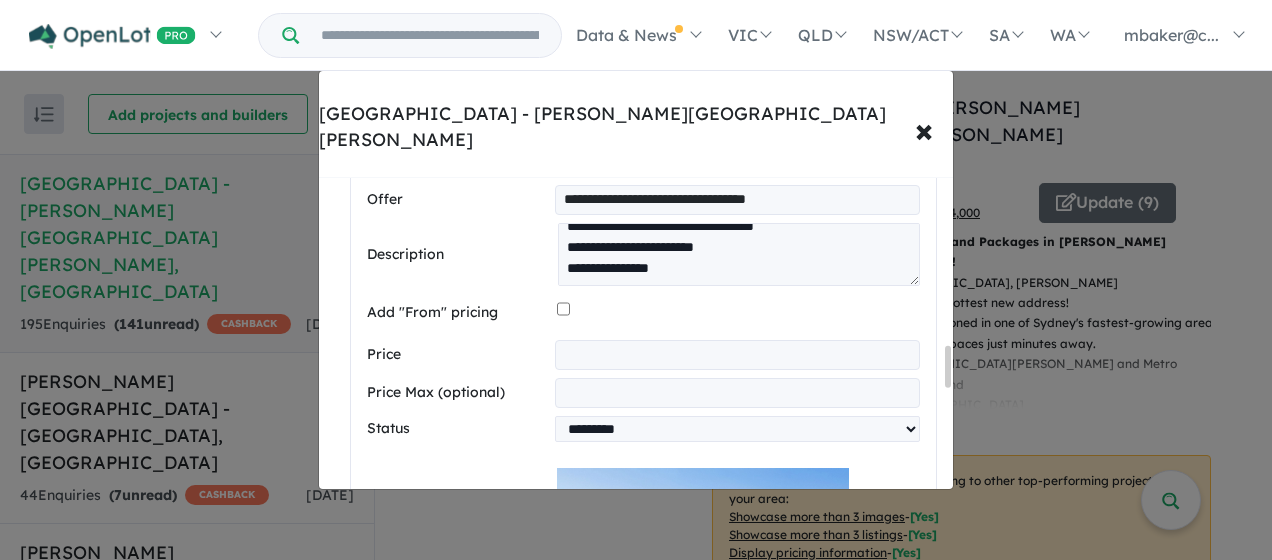 click on "**********" at bounding box center (737, 355) 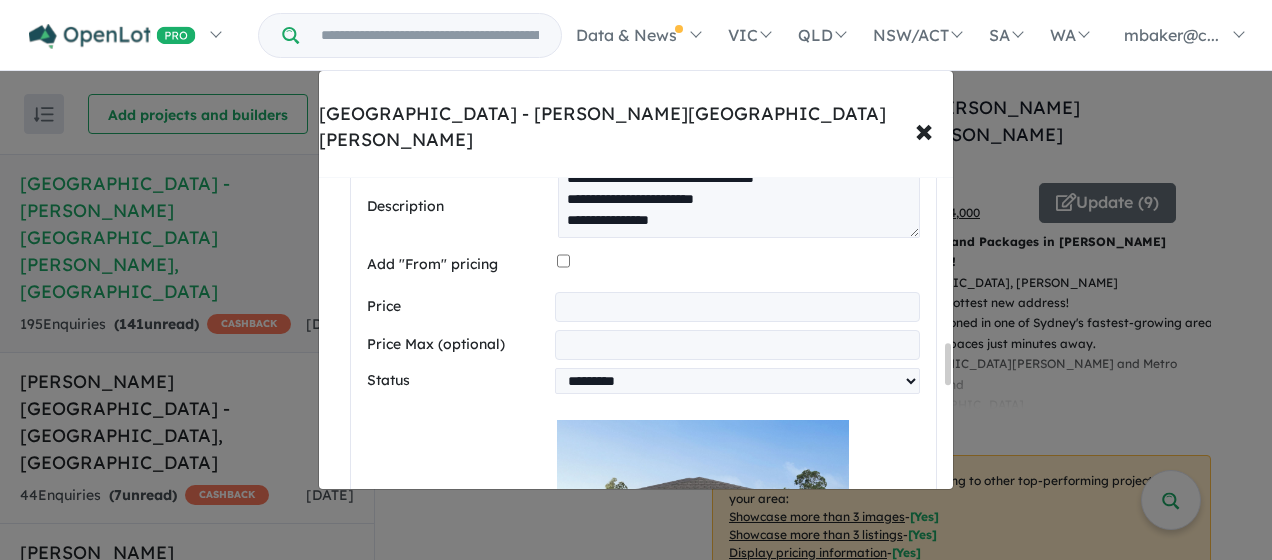 scroll, scrollTop: 0, scrollLeft: 0, axis: both 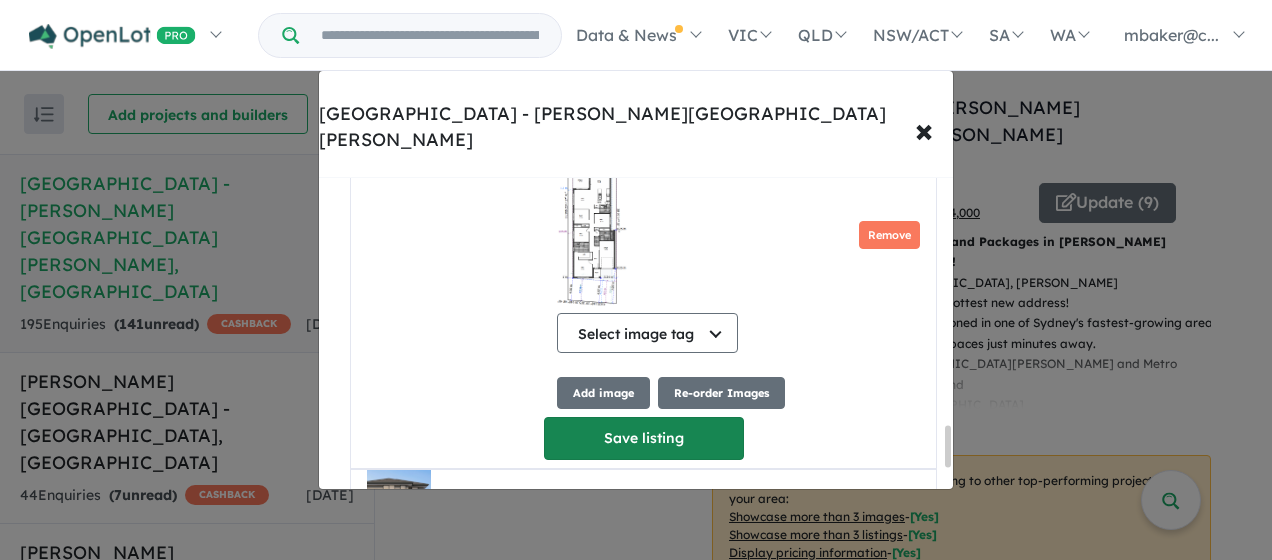 type on "**********" 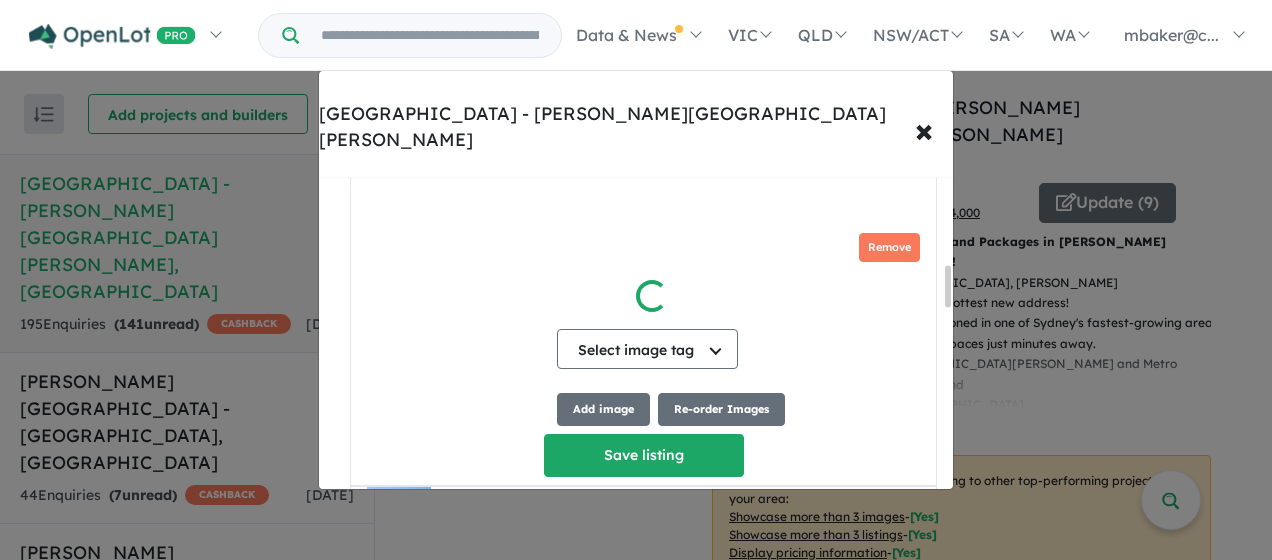 scroll, scrollTop: 721, scrollLeft: 0, axis: vertical 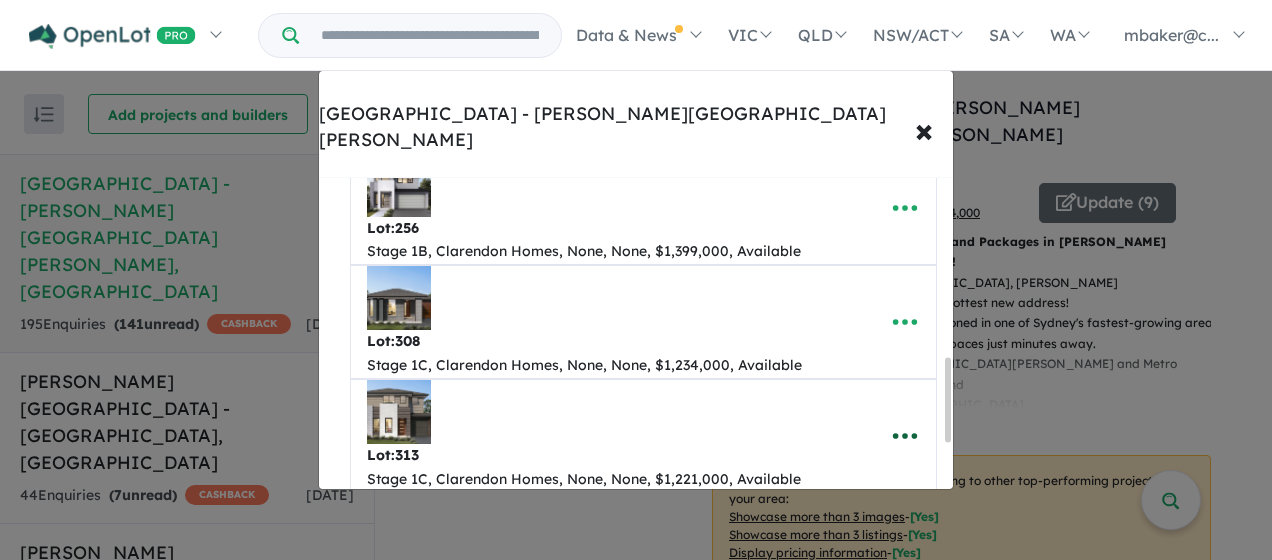 click 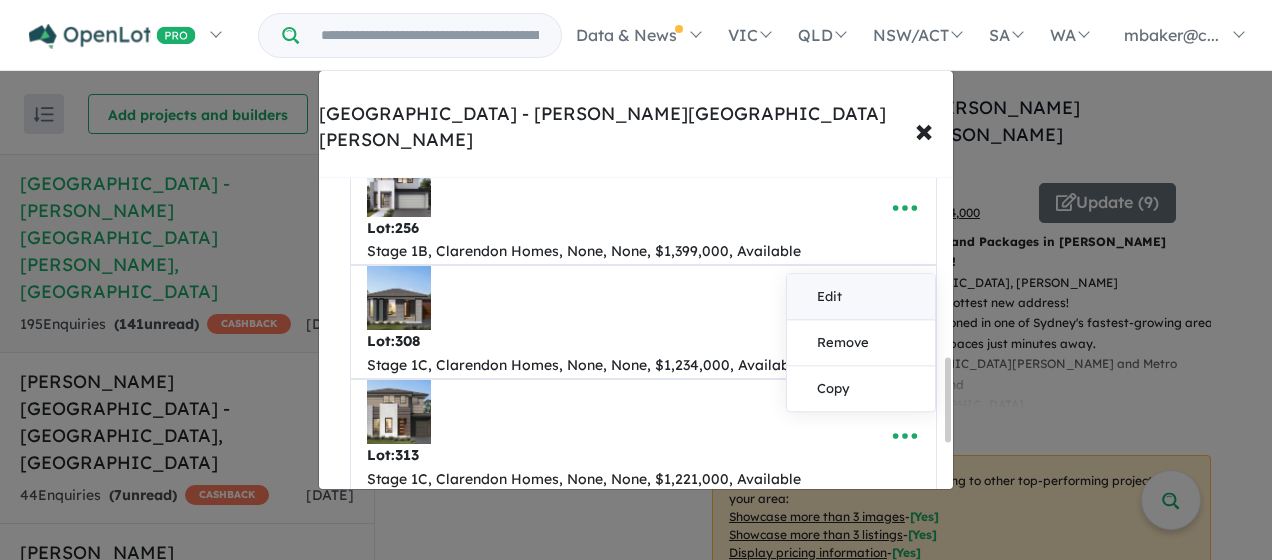 click on "Edit" at bounding box center [861, 297] 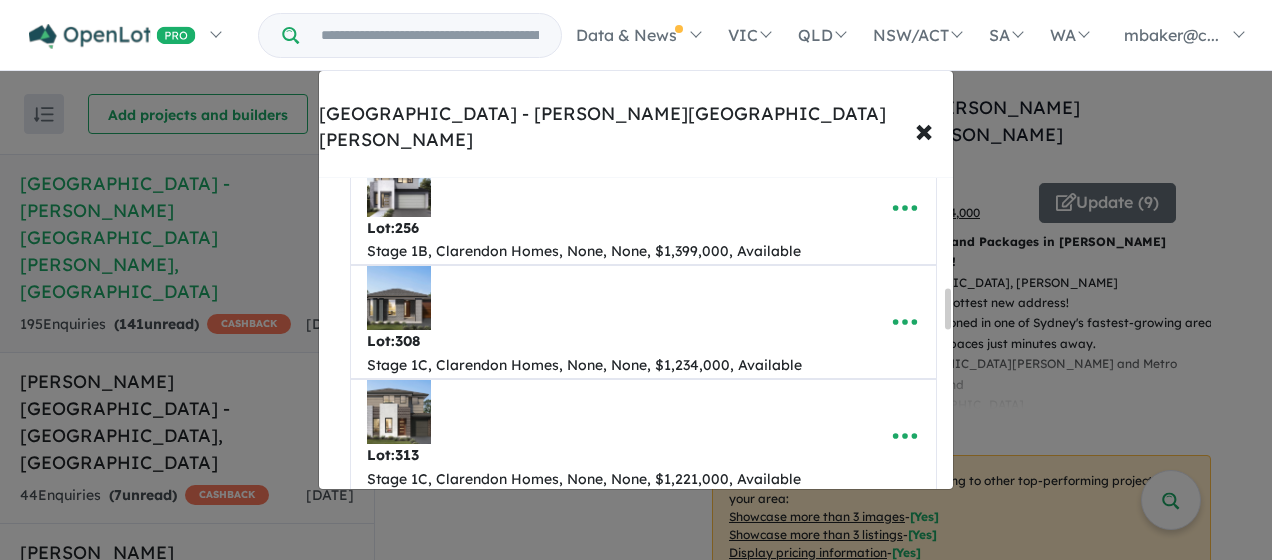 scroll, scrollTop: 934, scrollLeft: 0, axis: vertical 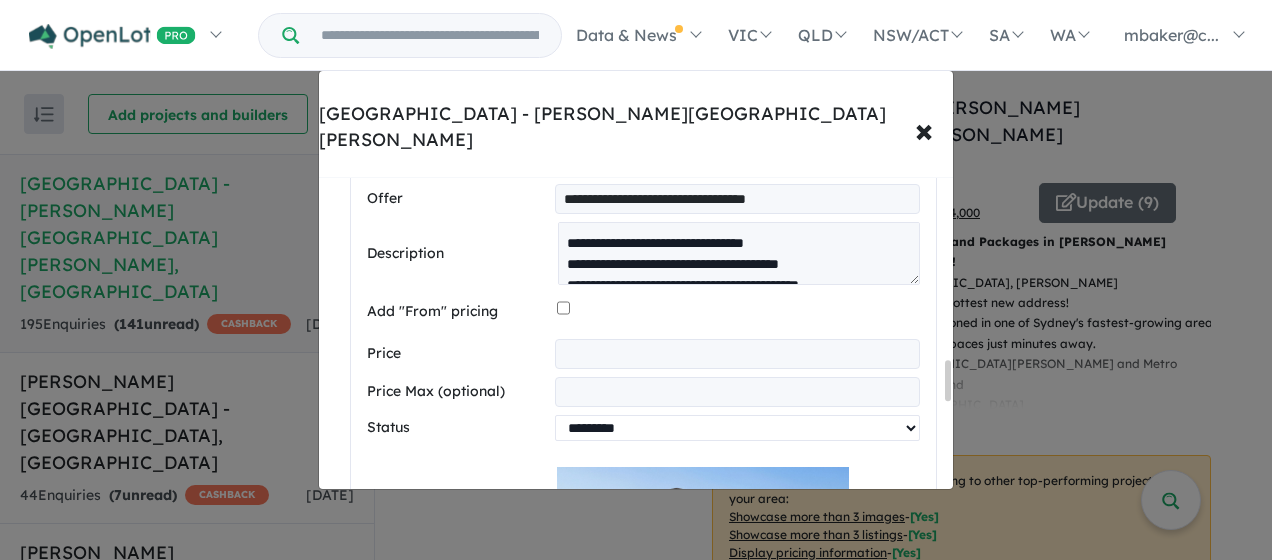 click on "********* ******** **** ******" at bounding box center [737, 428] 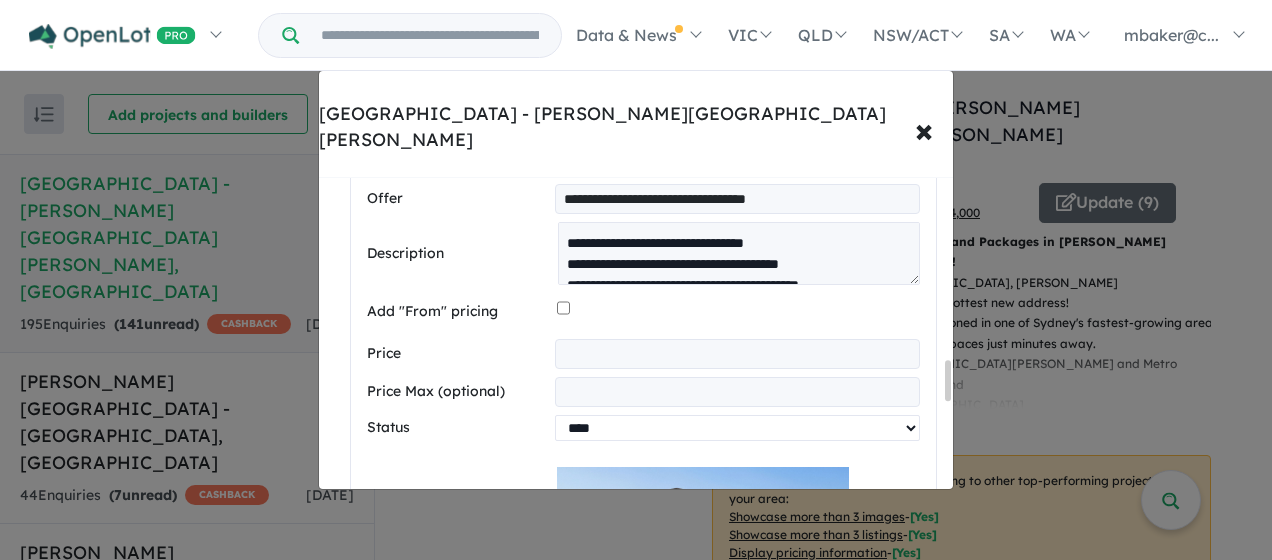 click on "********* ******** **** ******" at bounding box center (737, 428) 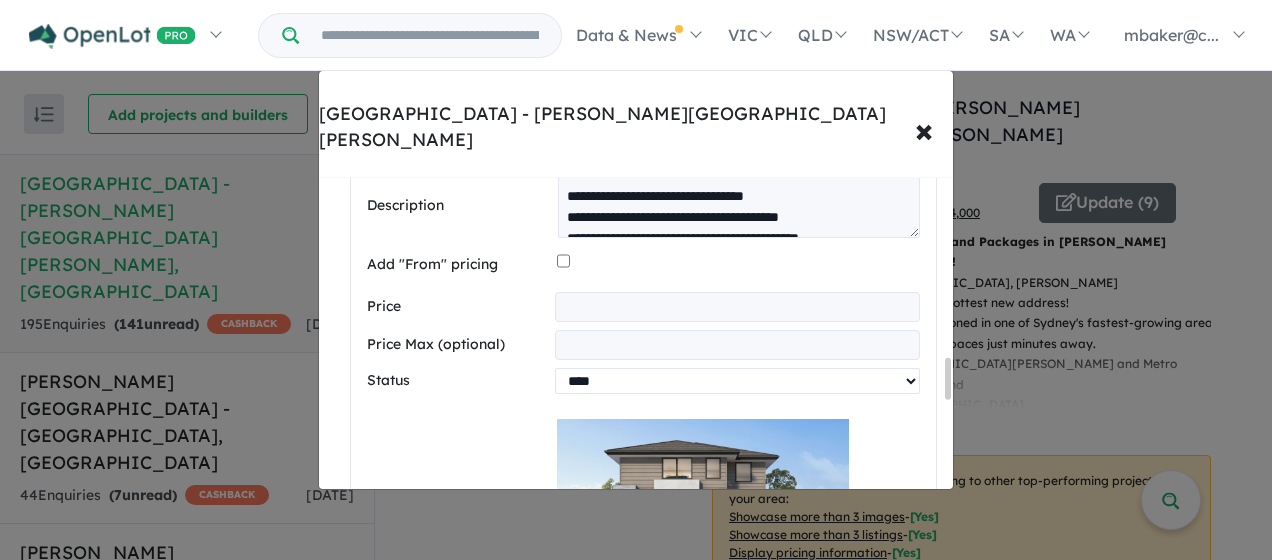 scroll, scrollTop: 0, scrollLeft: 0, axis: both 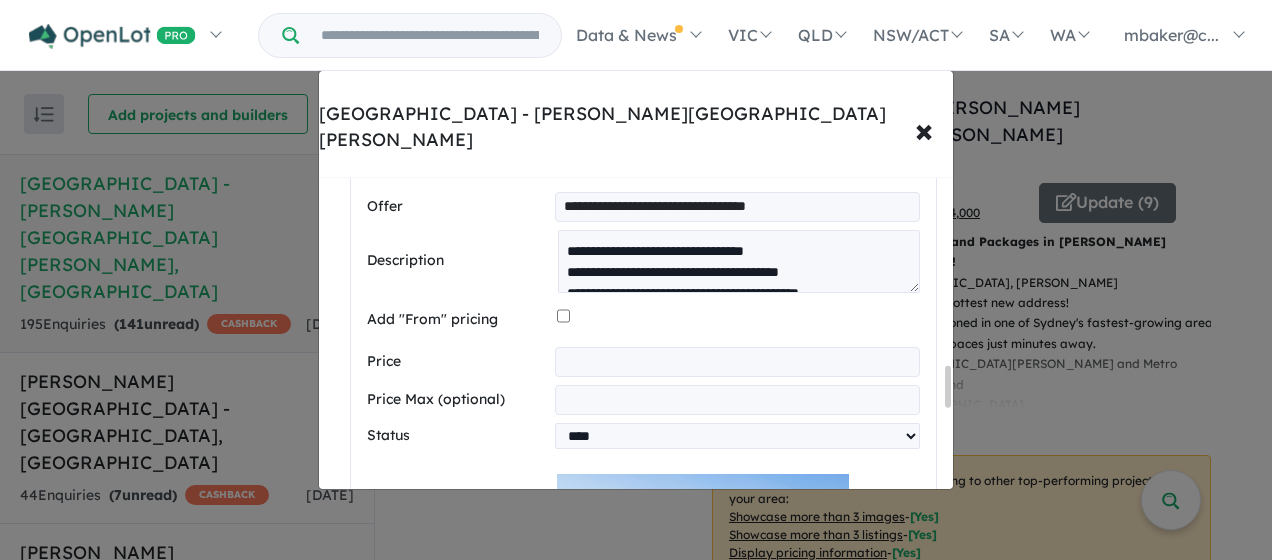 click on "Price Max (optional)" at bounding box center [457, 400] 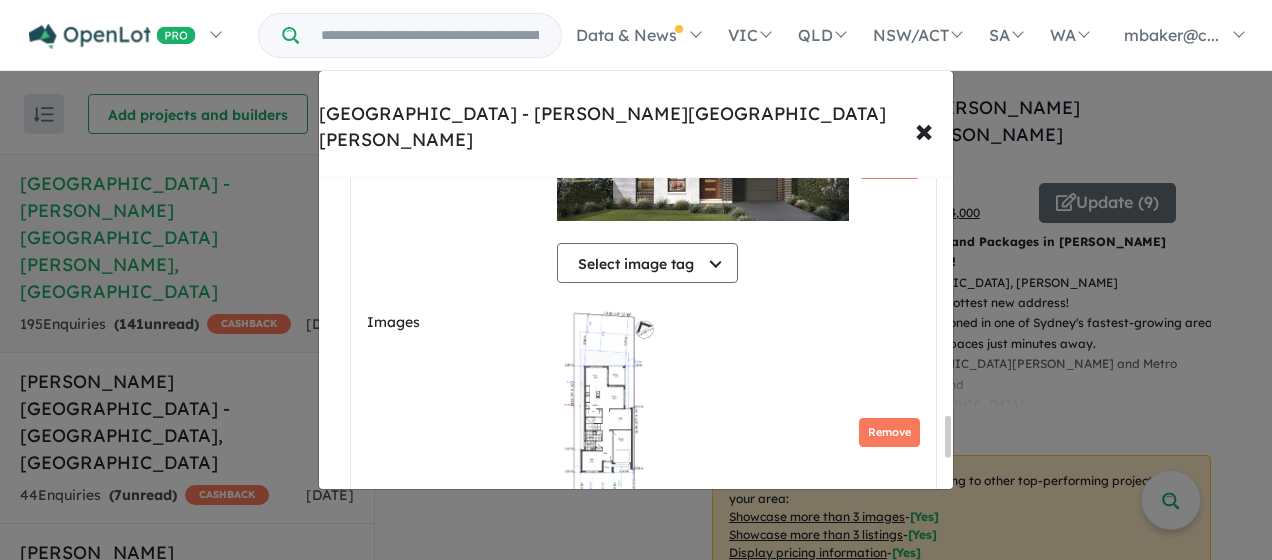 click on "Images Select image tag Select image tag Floorplan Aerial Location Map Masterplan Lifestyle Amenities Park Playground Release Map Promotion/Offer Construction Progress Render Streetscape External Façade Kitchen Study Hallway Living Dining Bedroom Ensuite Bathroom Landscaping Backyard Other Remove Select image tag Select image tag Floorplan Aerial Location Map Masterplan Lifestyle Amenities Park Playground Release Map Promotion/Offer Construction Progress Render Streetscape External Façade Kitchen Study Hallway Living Dining Bedroom Ensuite Bathroom Landscaping Backyard Other Remove Add image Re-order Images" at bounding box center (643, 323) 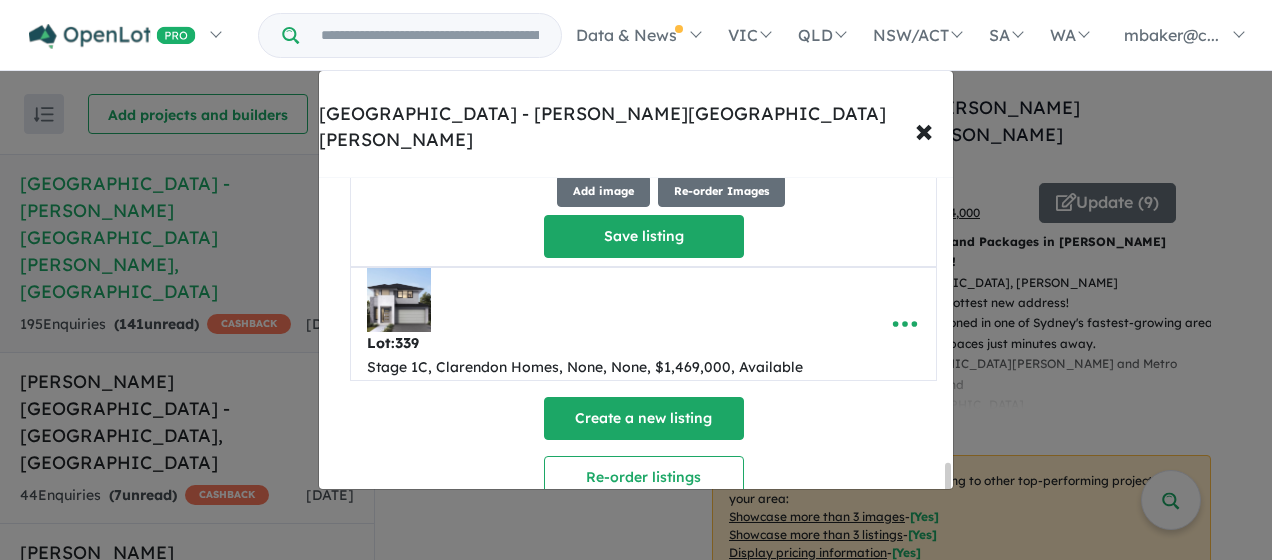 scroll, scrollTop: 2394, scrollLeft: 0, axis: vertical 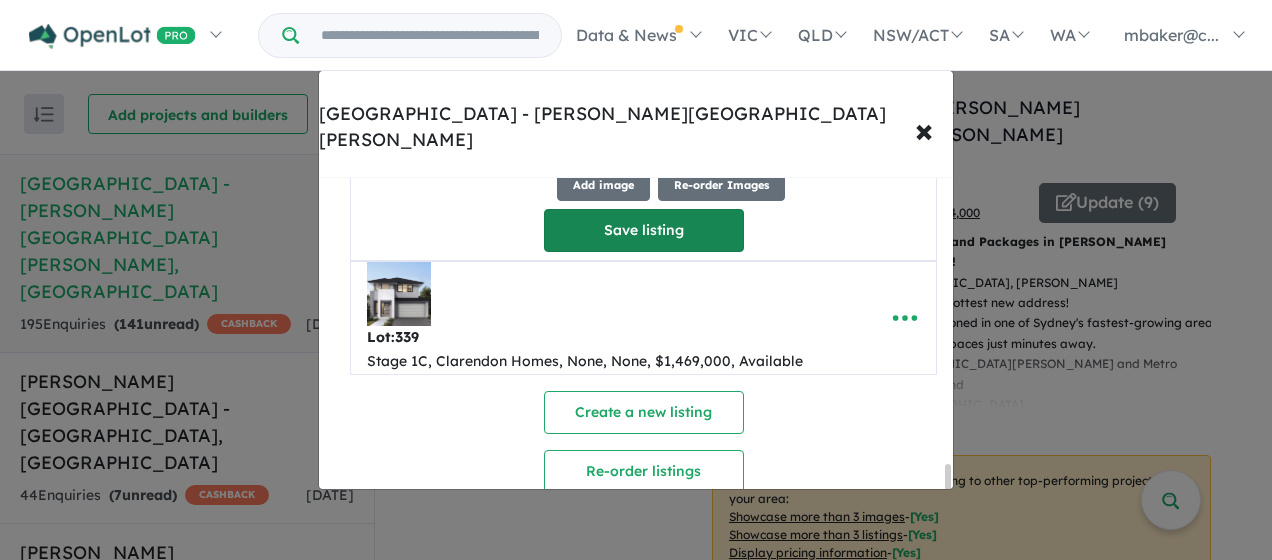 click on "Save listing" at bounding box center (644, 230) 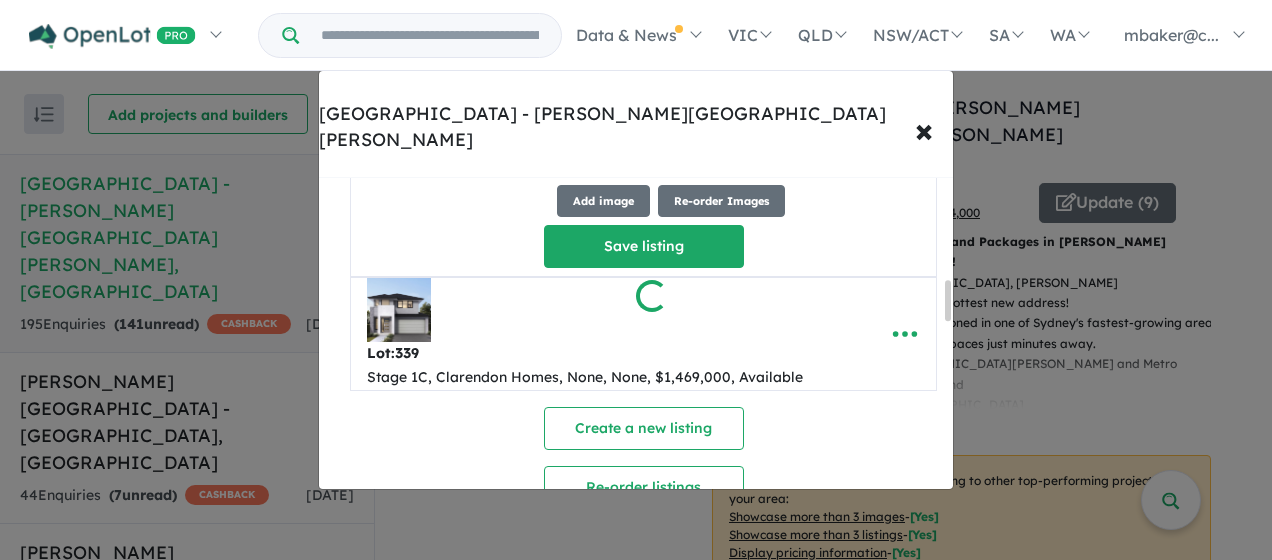 scroll, scrollTop: 848, scrollLeft: 0, axis: vertical 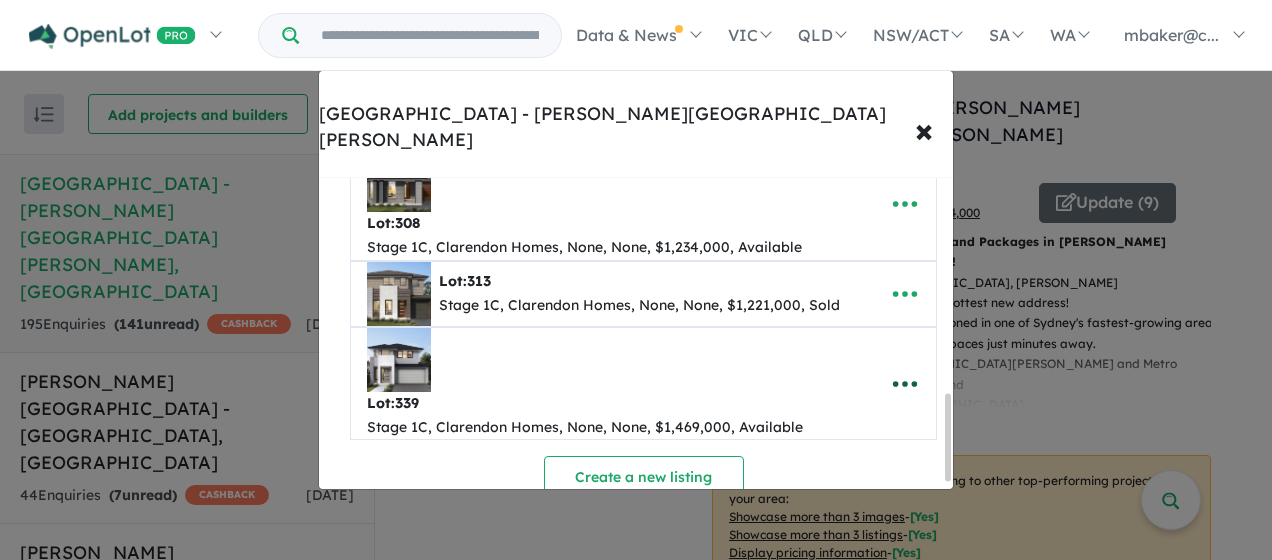 click 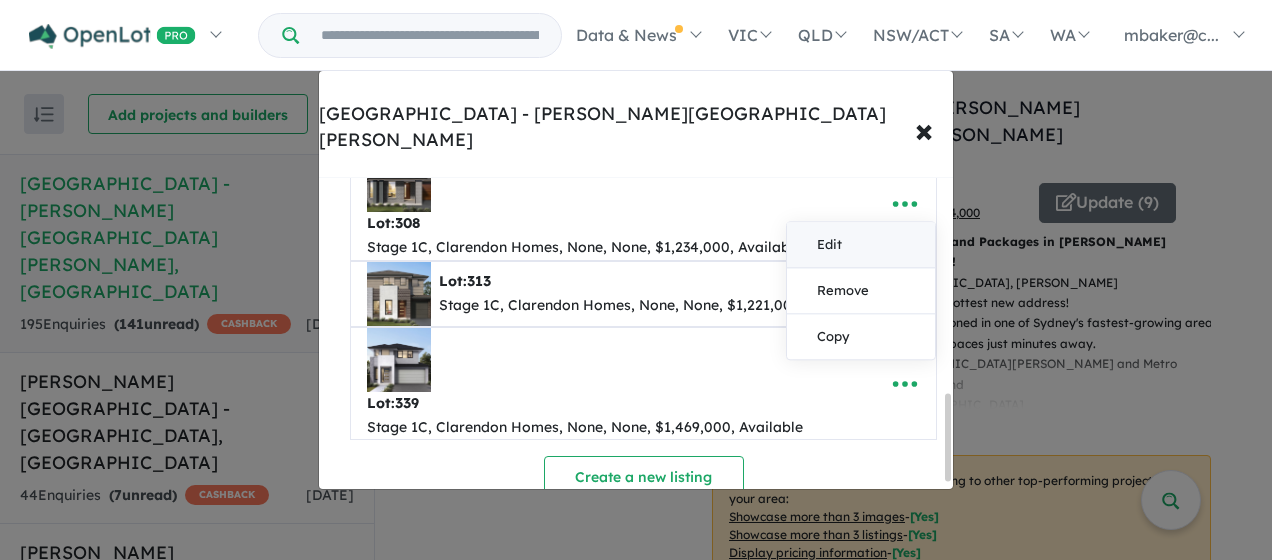 click on "Edit" at bounding box center (861, 245) 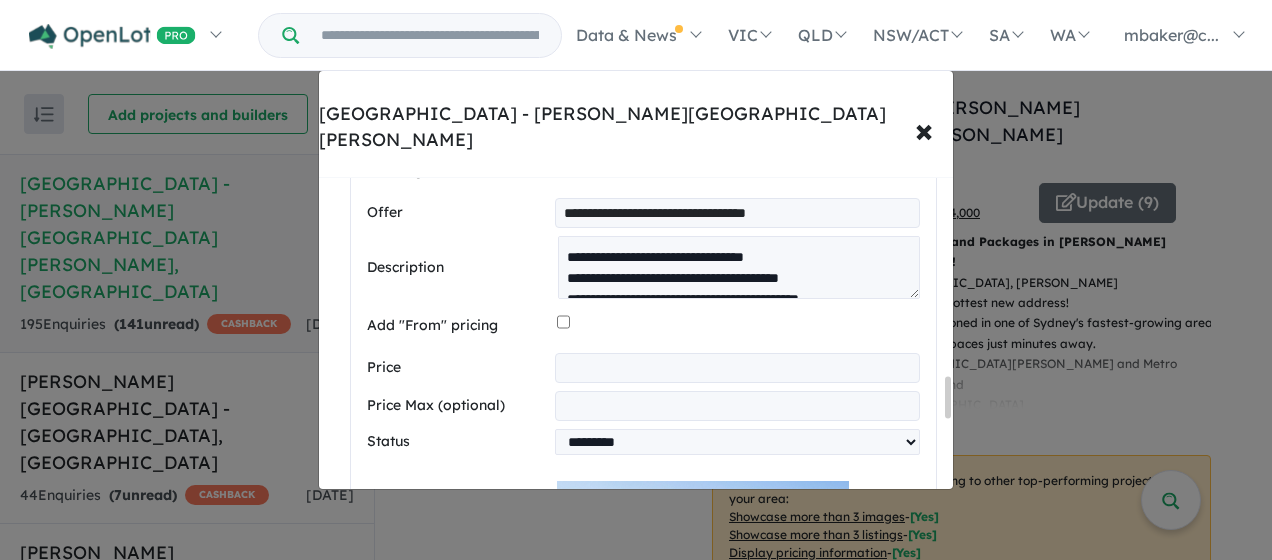 scroll, scrollTop: 1697, scrollLeft: 0, axis: vertical 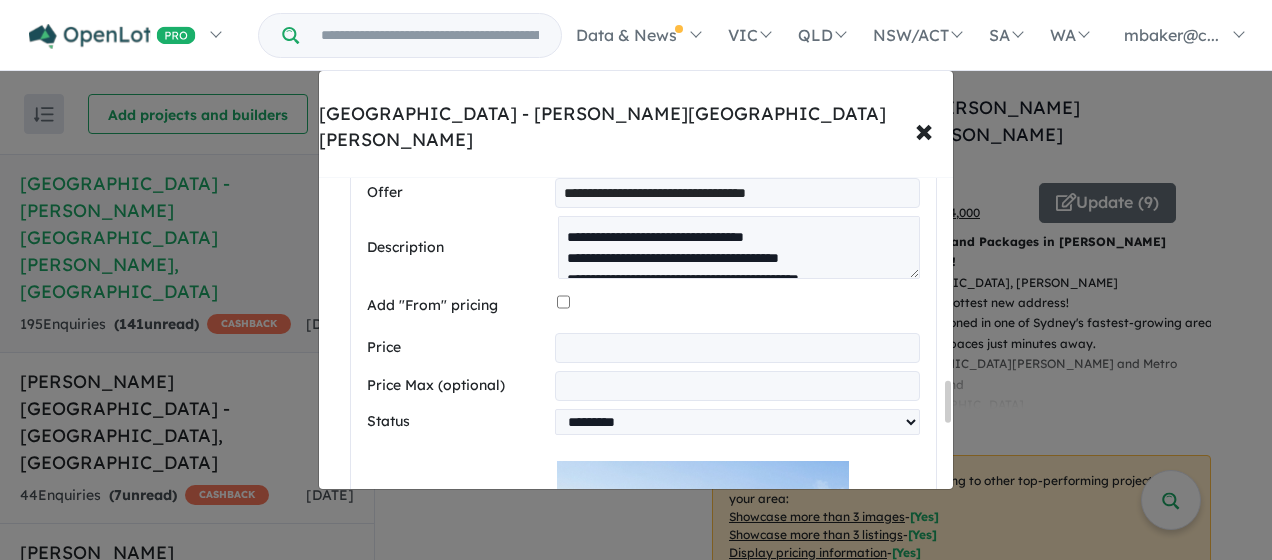 click on "**********" at bounding box center [737, 348] 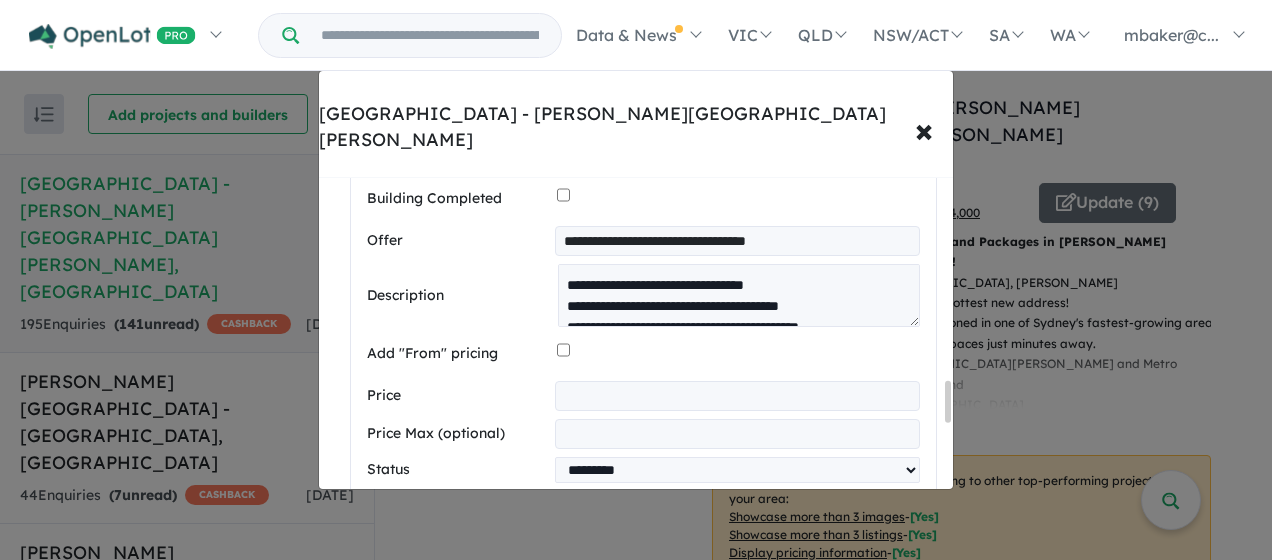scroll, scrollTop: 1697, scrollLeft: 0, axis: vertical 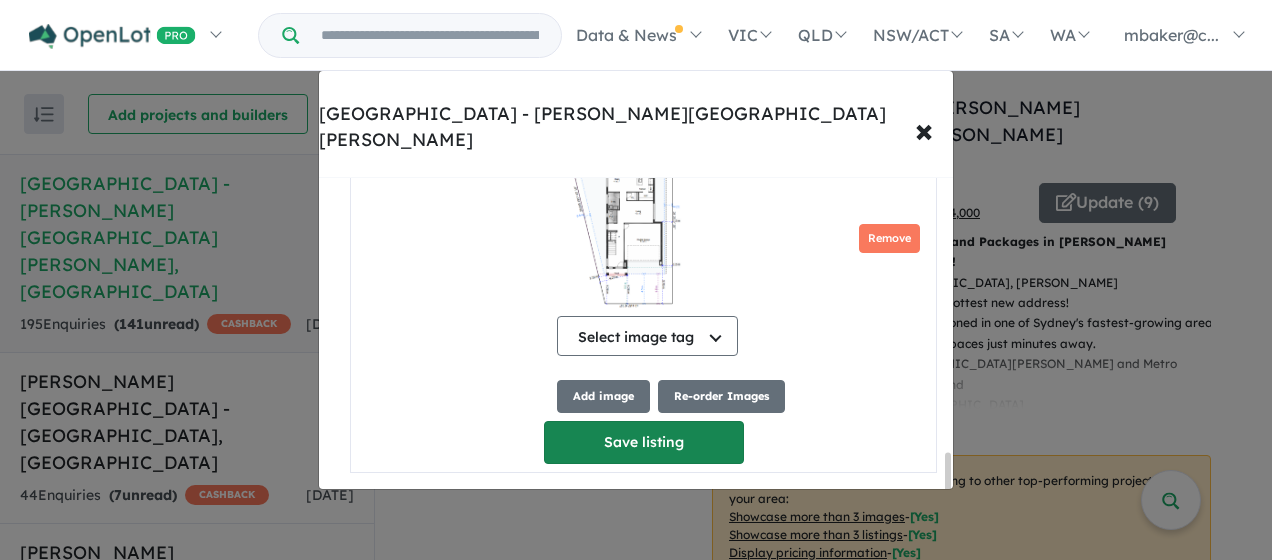 type on "**********" 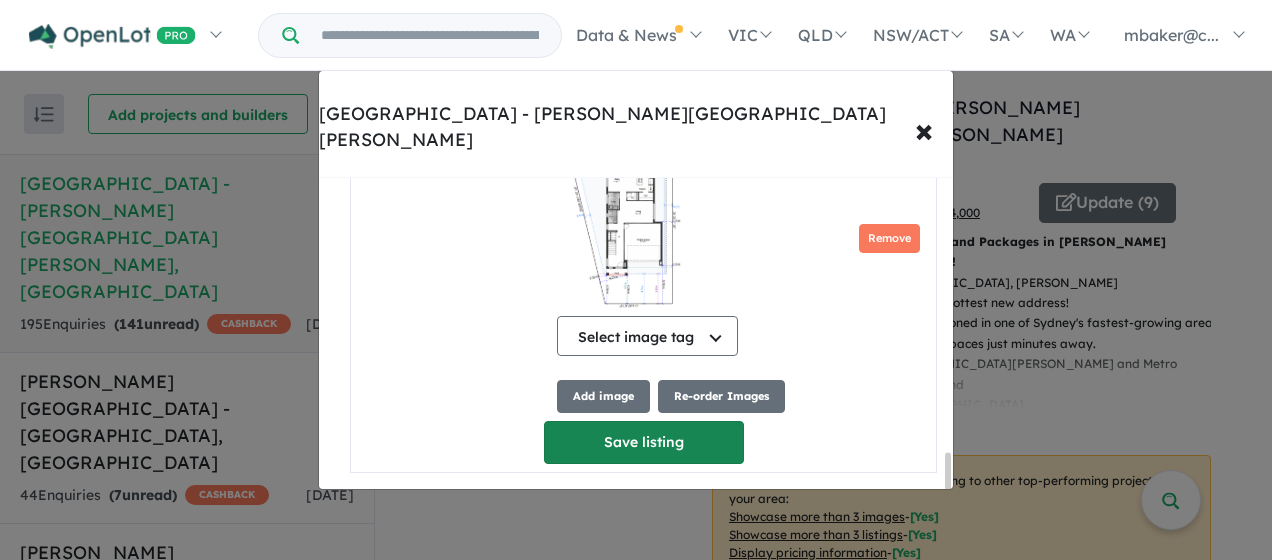 click on "Save listing" at bounding box center [644, 442] 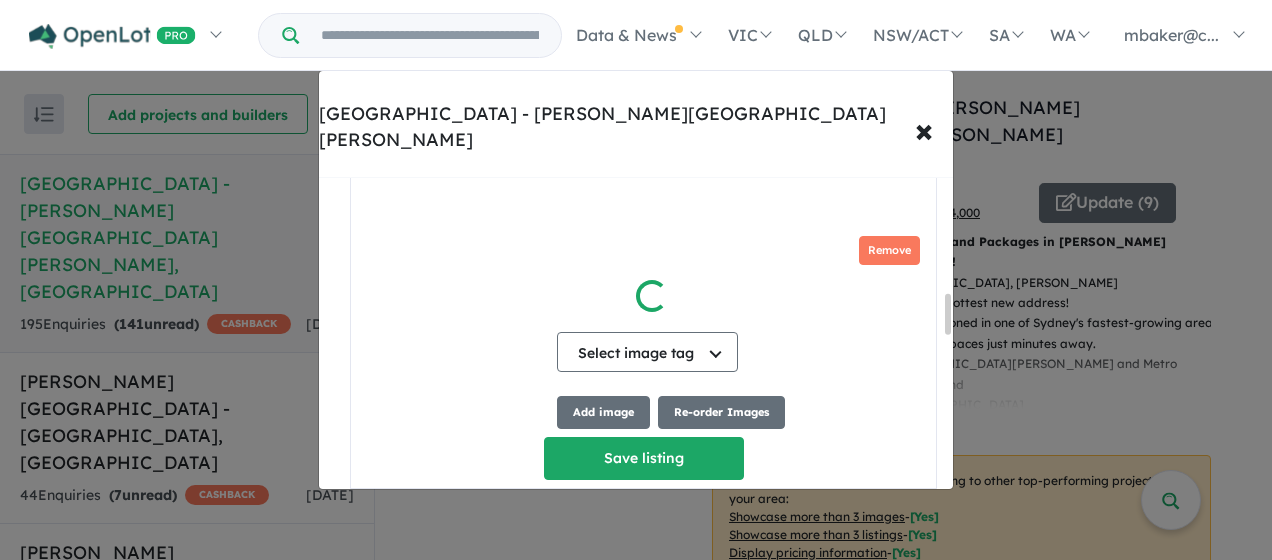 scroll, scrollTop: 961, scrollLeft: 0, axis: vertical 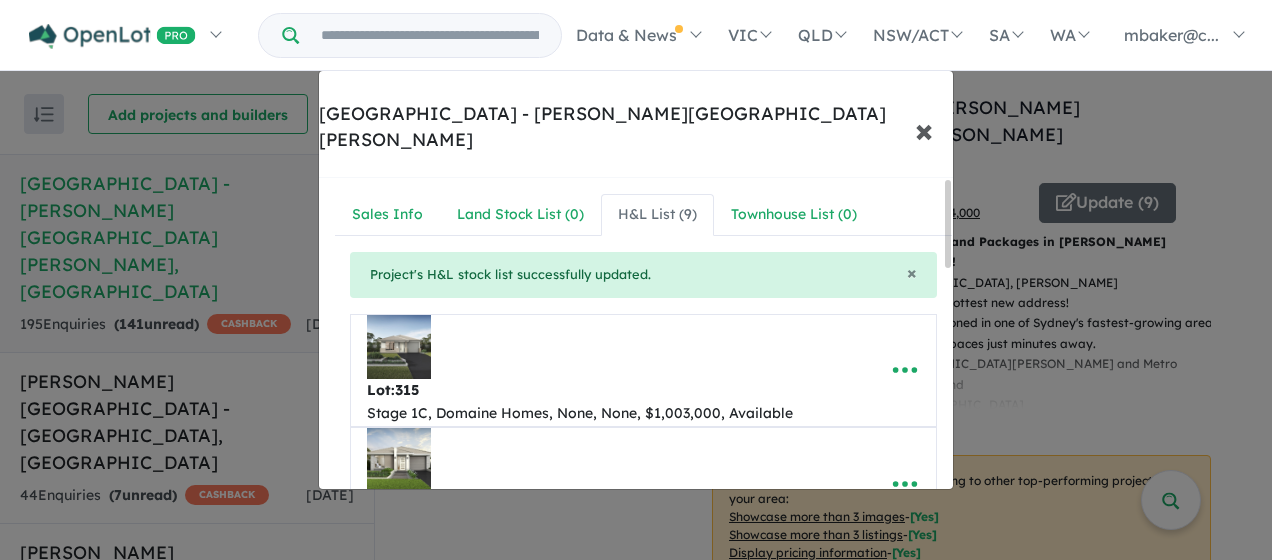 click on "×" at bounding box center [924, 129] 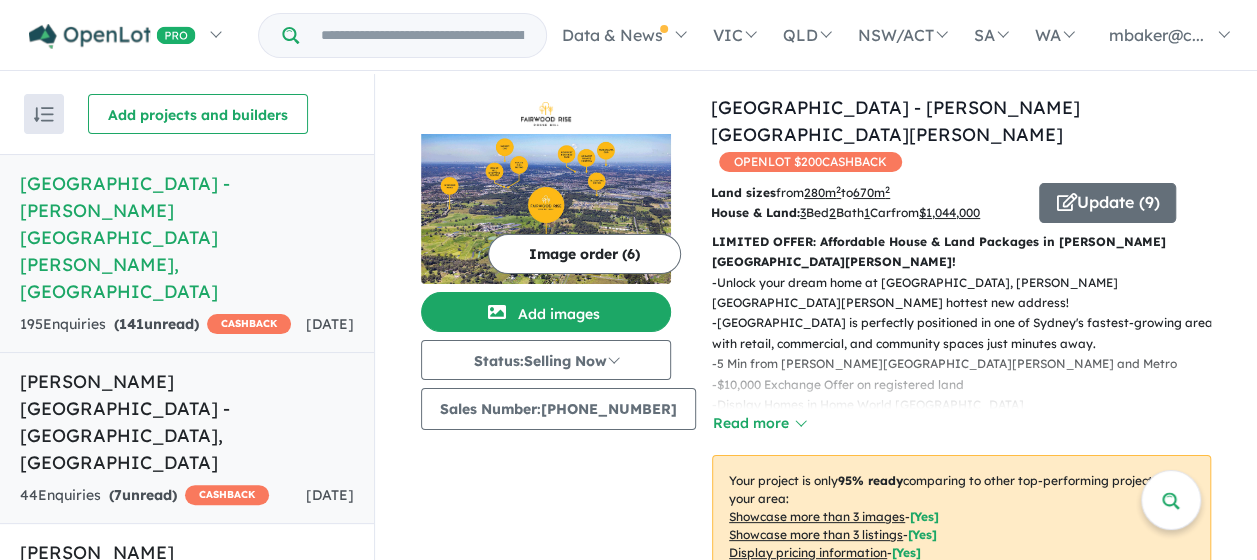 click on "[PERSON_NAME][GEOGRAPHIC_DATA] - [GEOGRAPHIC_DATA]  , [GEOGRAPHIC_DATA]" at bounding box center (187, 422) 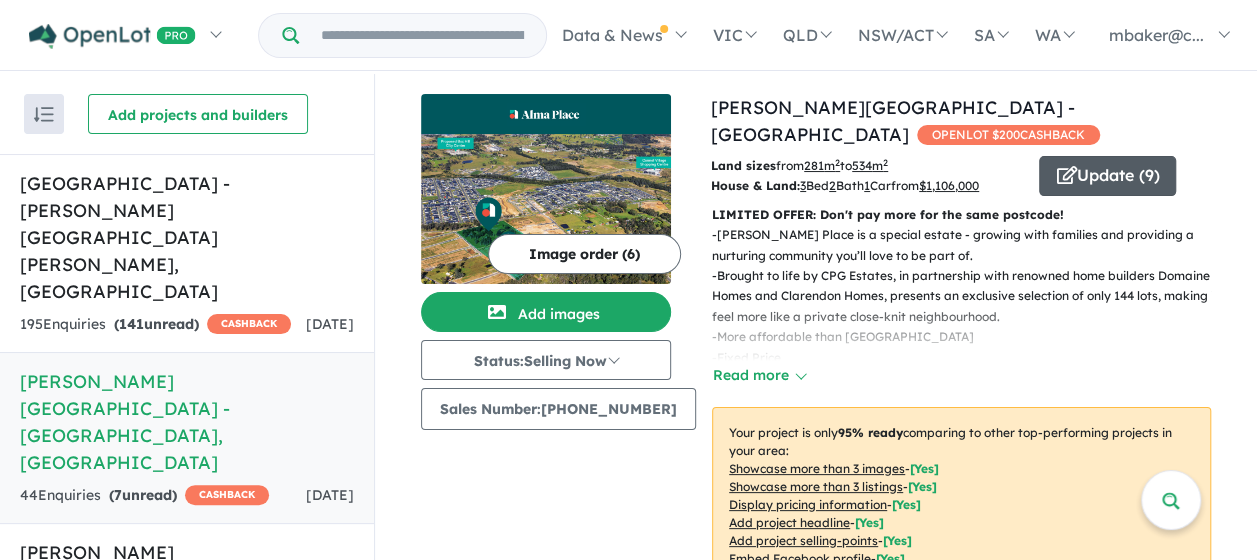 click on "Update ( 9 )" at bounding box center [1107, 176] 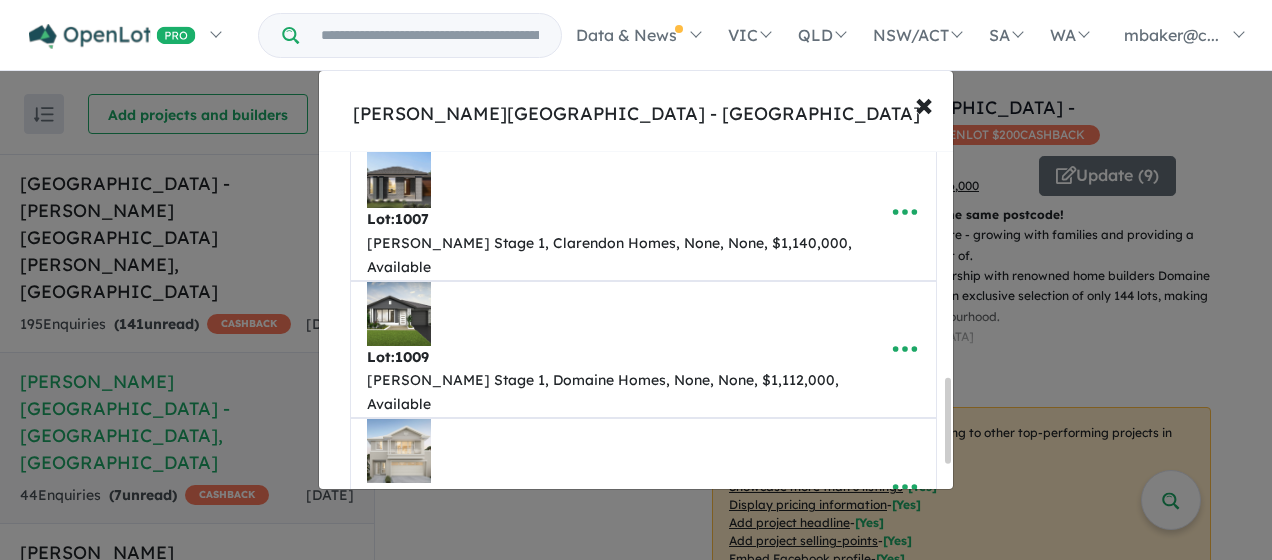 scroll, scrollTop: 913, scrollLeft: 0, axis: vertical 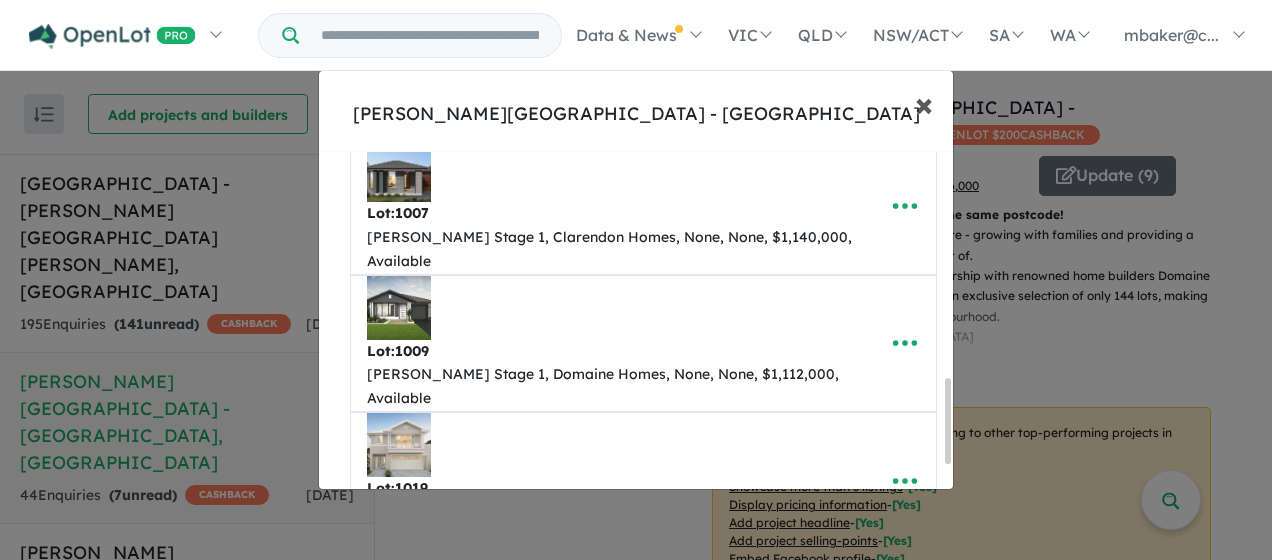 click on "× Close" at bounding box center [924, 104] 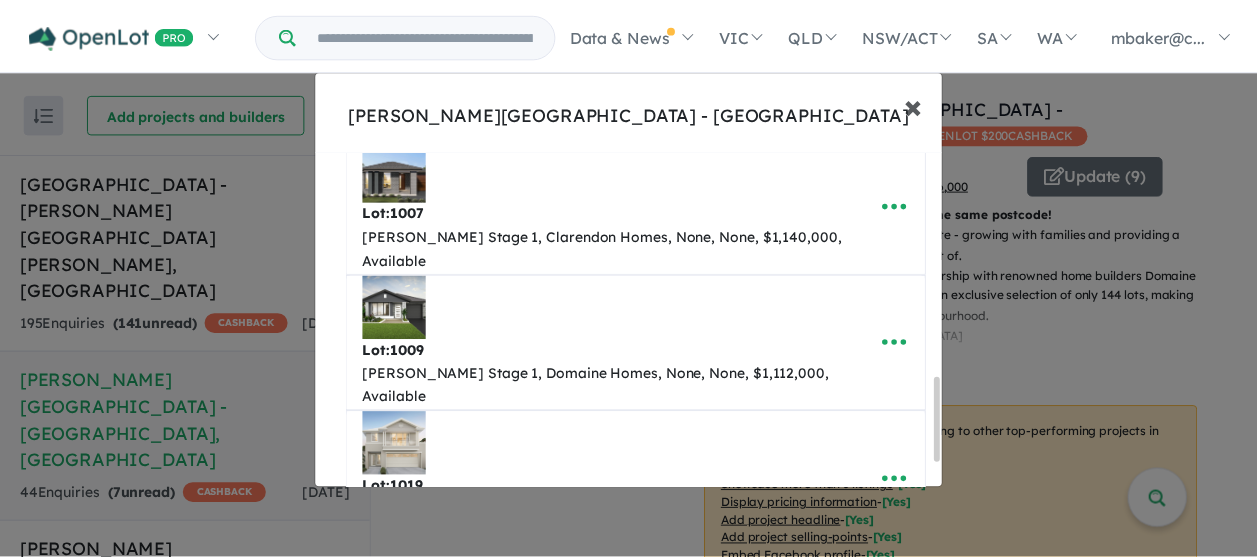 scroll, scrollTop: 0, scrollLeft: 0, axis: both 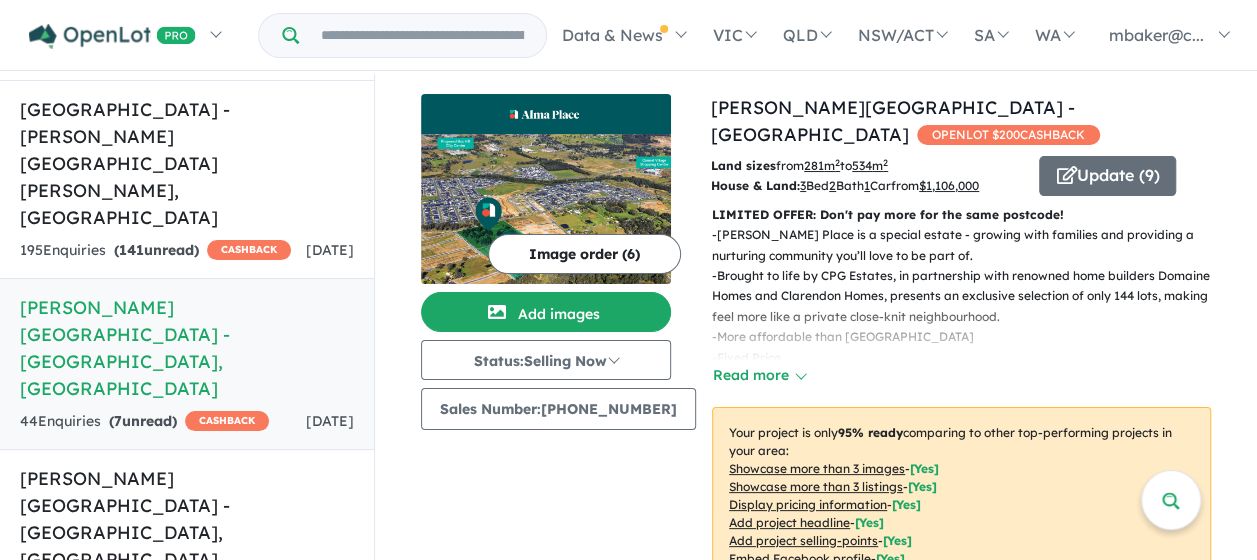 click on "The Evergreen Collection - [GEOGRAPHIC_DATA] , [GEOGRAPHIC_DATA]" at bounding box center (187, 675) 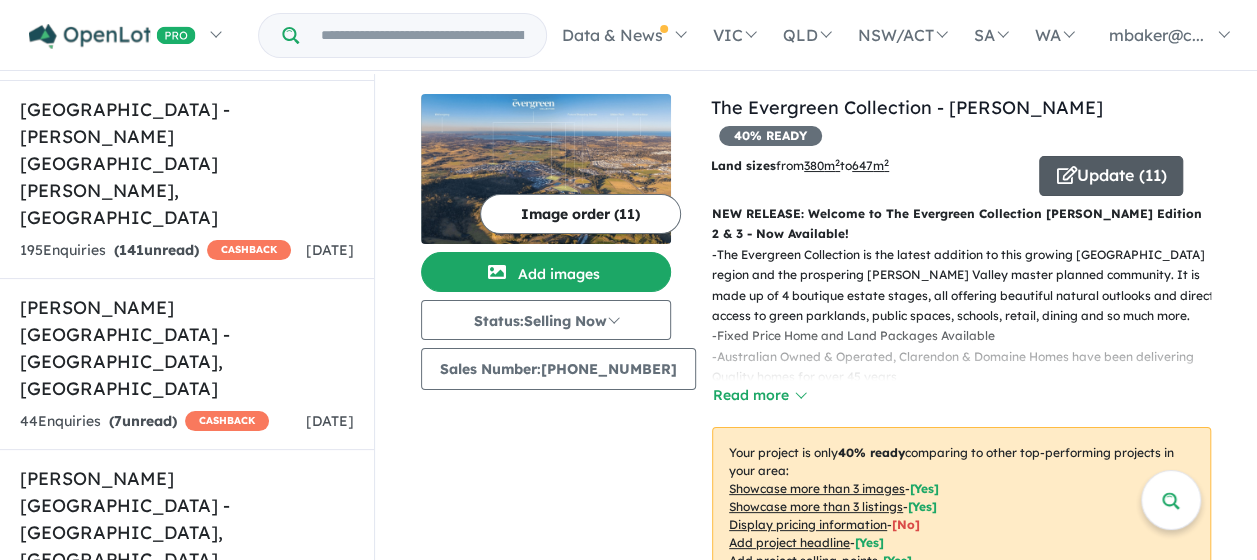 click on "Update ( 11 )" at bounding box center [1111, 176] 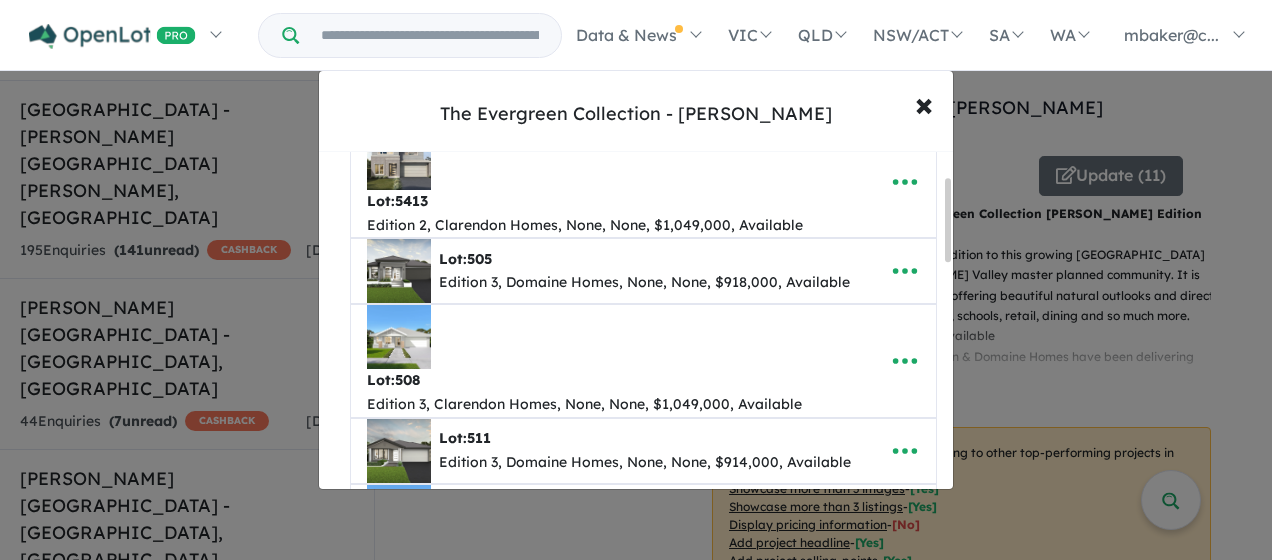scroll, scrollTop: 102, scrollLeft: 0, axis: vertical 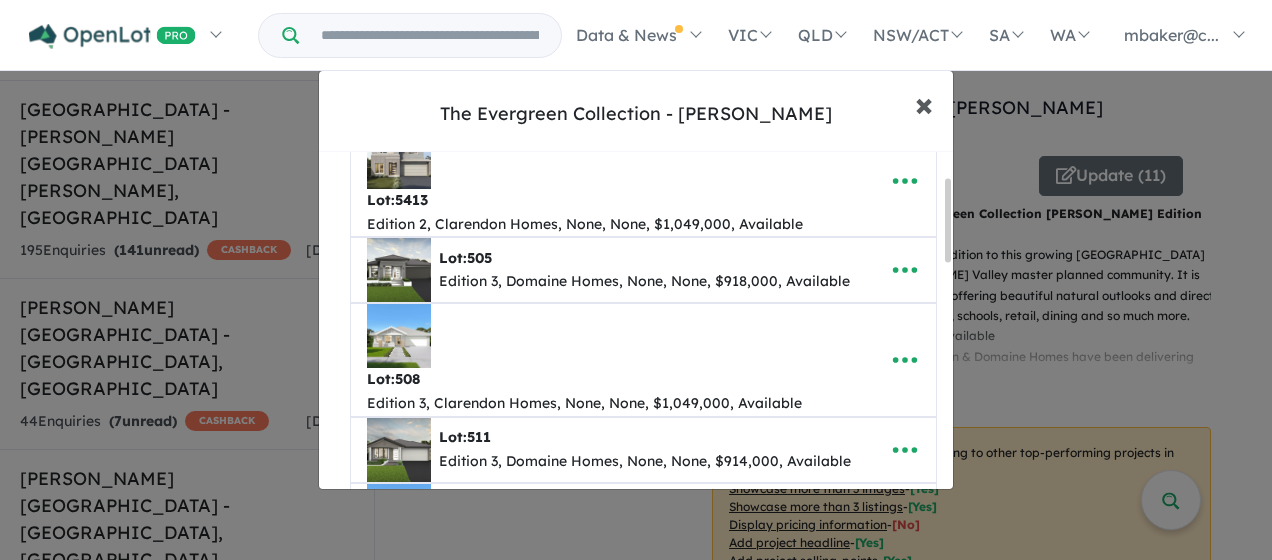 click on "×" at bounding box center [924, 103] 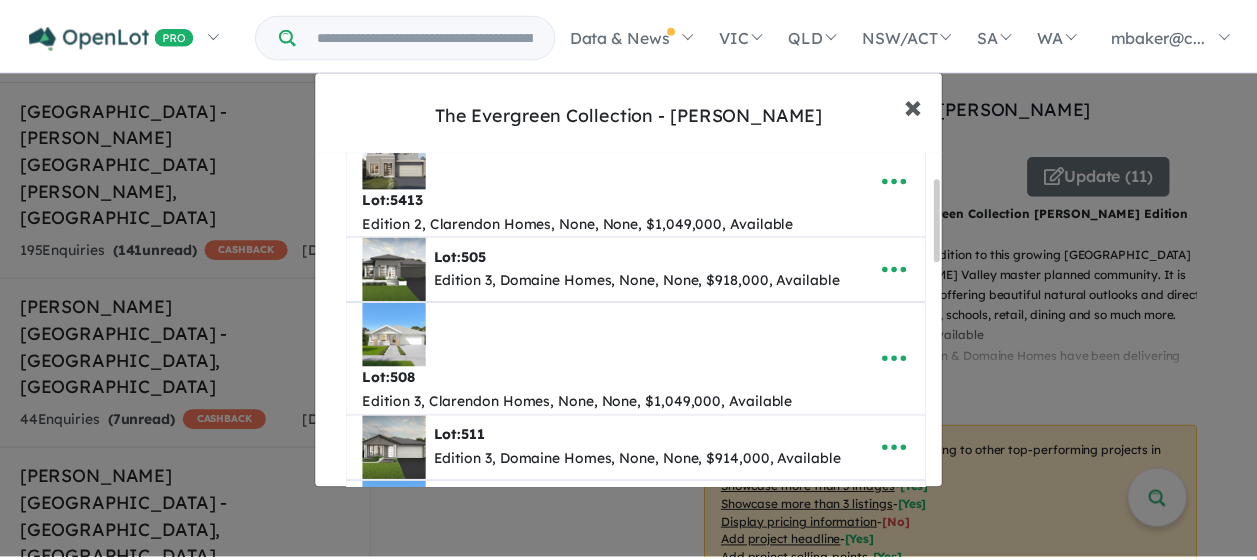 scroll, scrollTop: 0, scrollLeft: 0, axis: both 